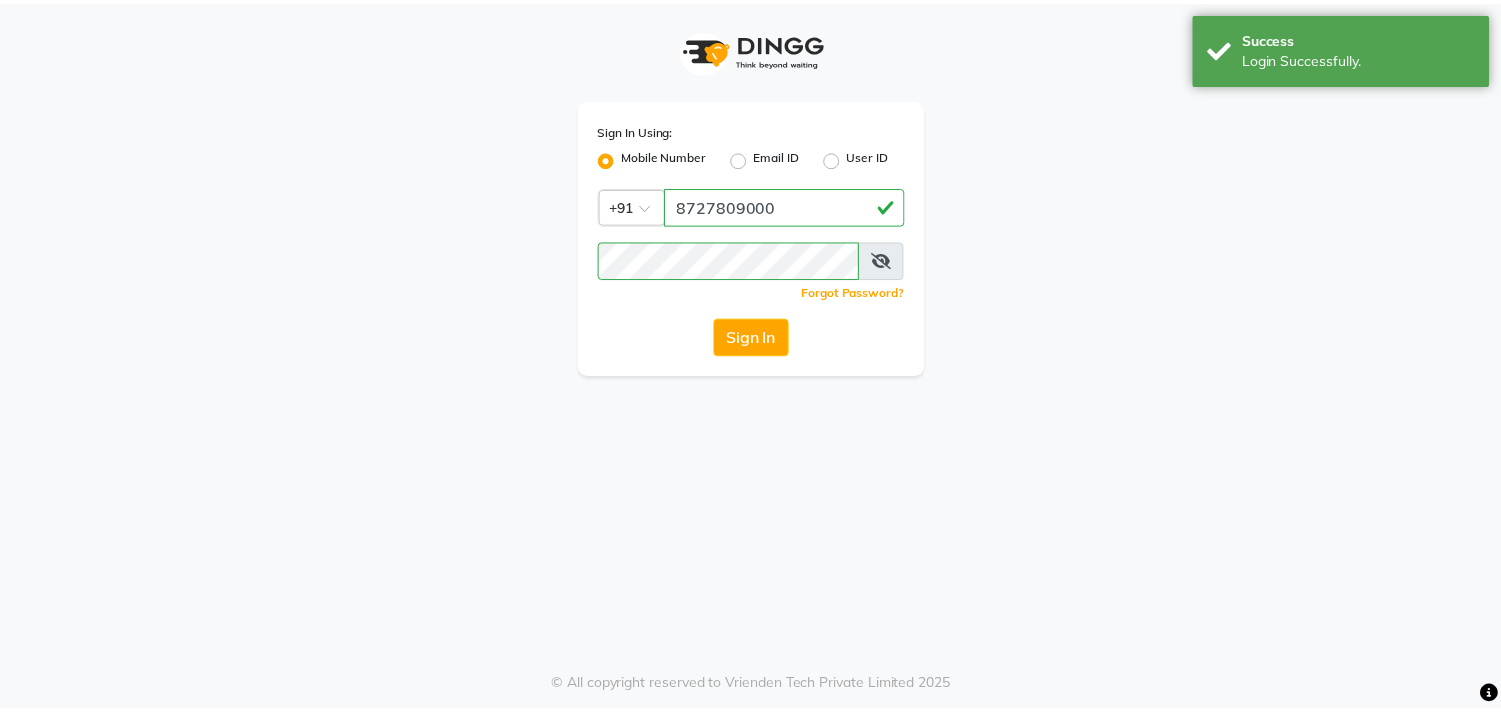 scroll, scrollTop: 0, scrollLeft: 0, axis: both 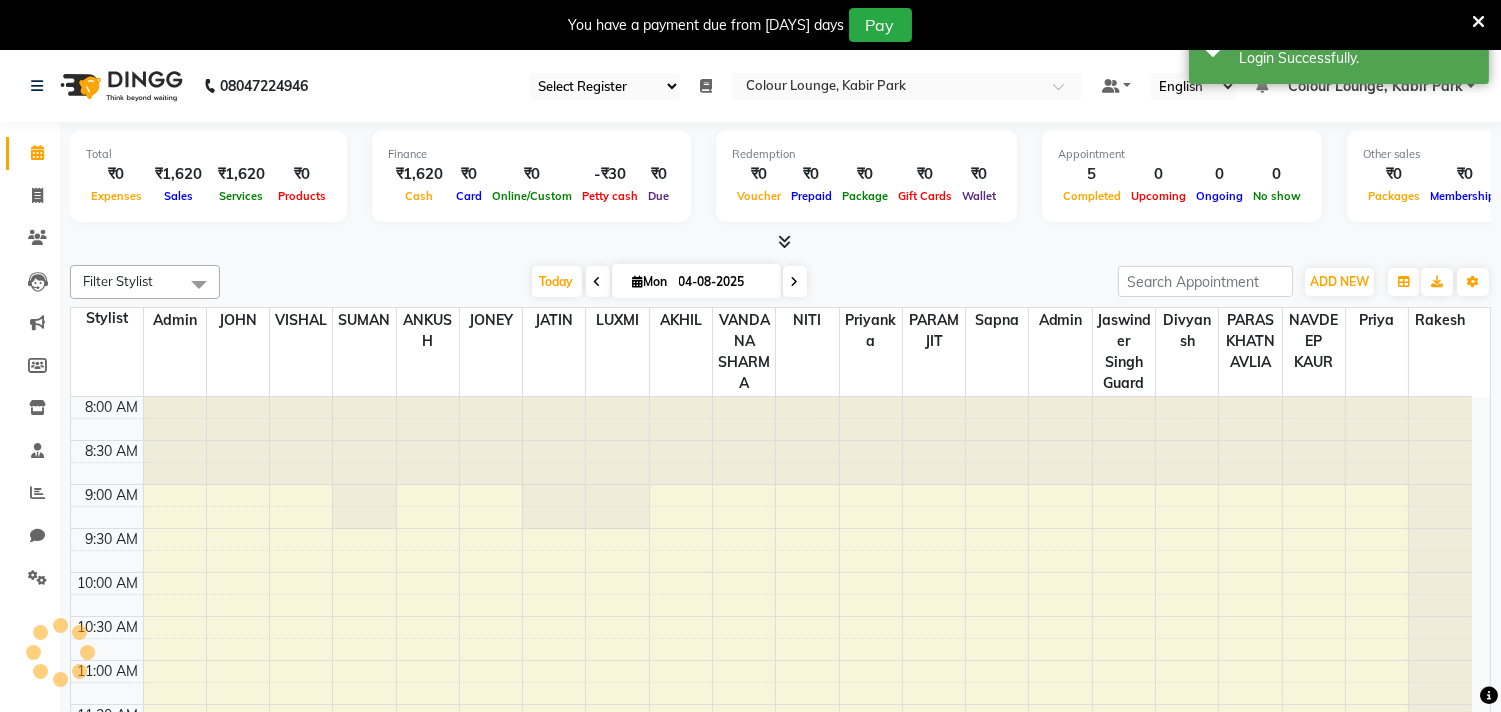 select on "75" 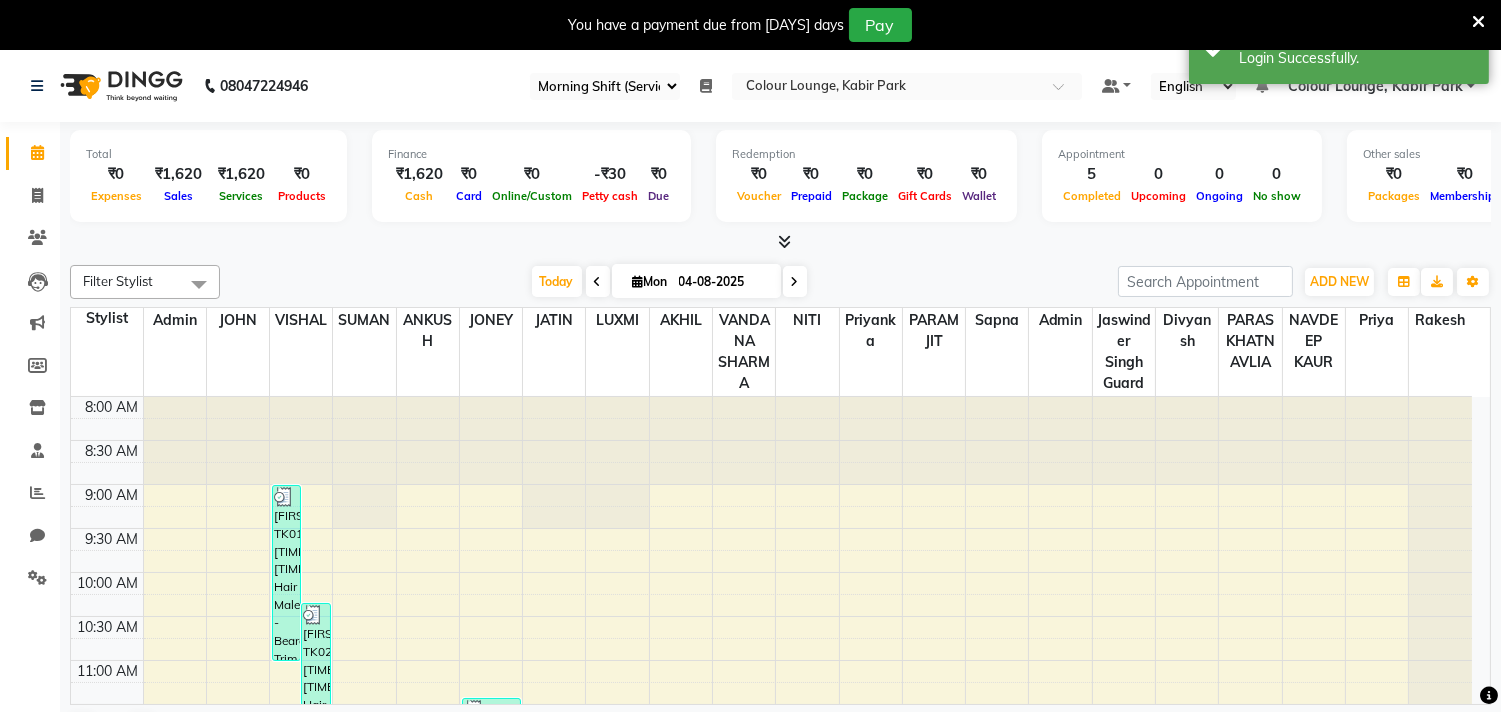 scroll, scrollTop: 0, scrollLeft: 0, axis: both 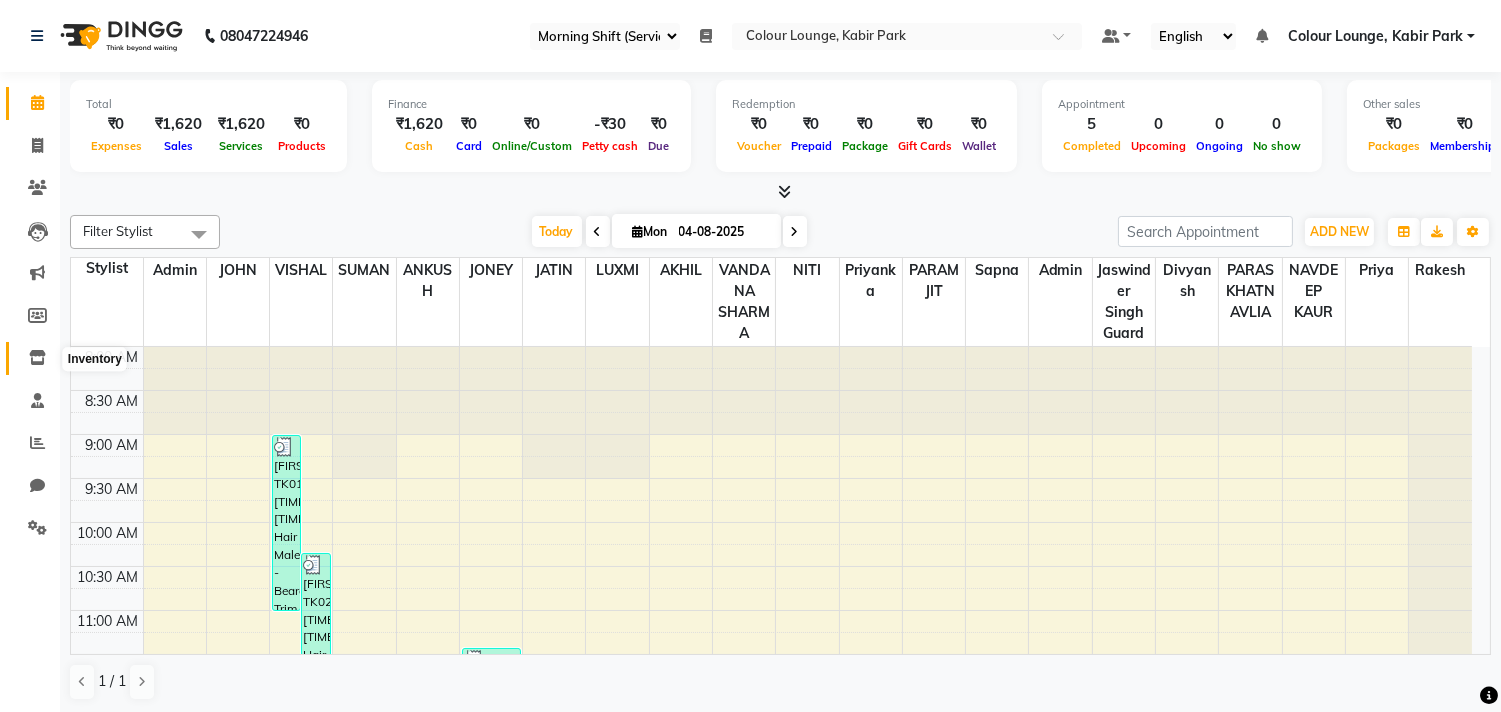 click 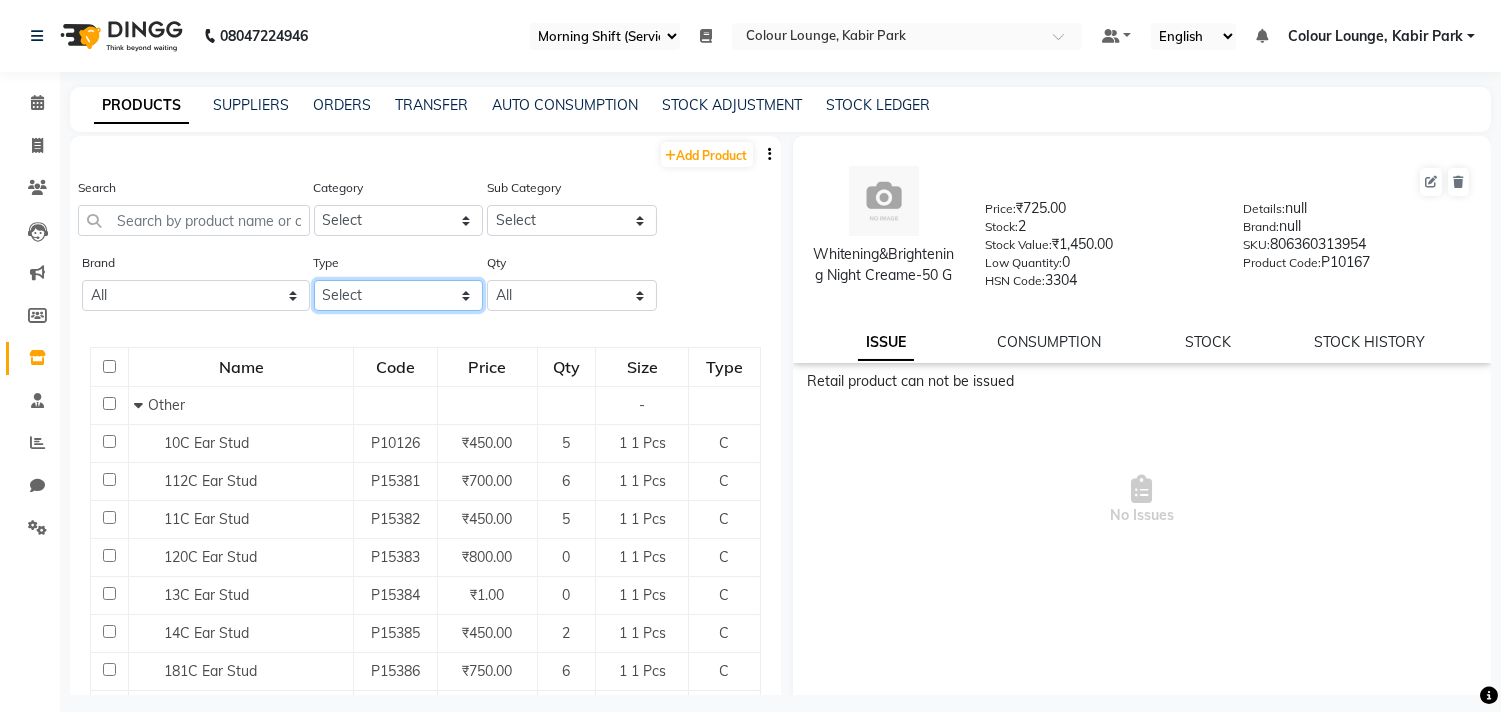 click on "Select Both Retail Consumable" 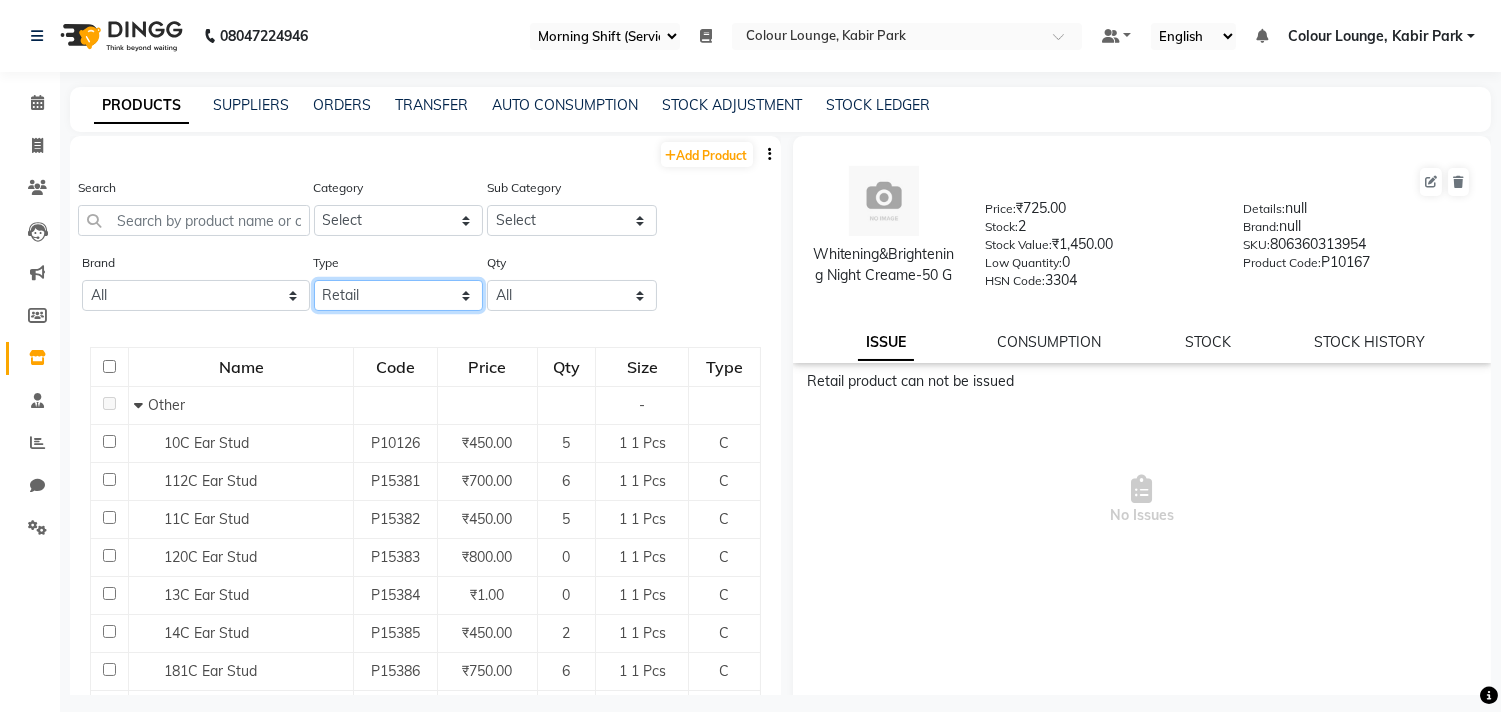 click on "Select Both Retail Consumable" 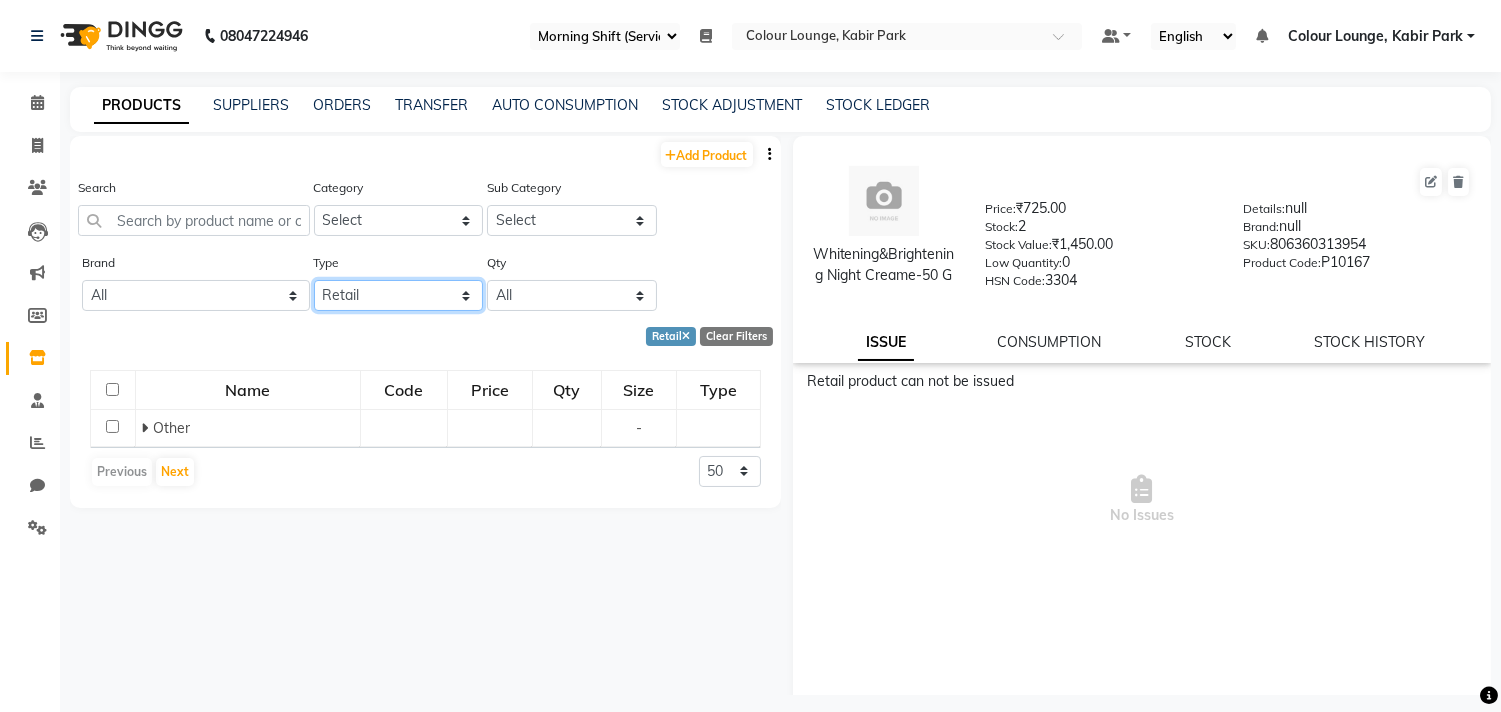 click on "Select Both Retail Consumable" 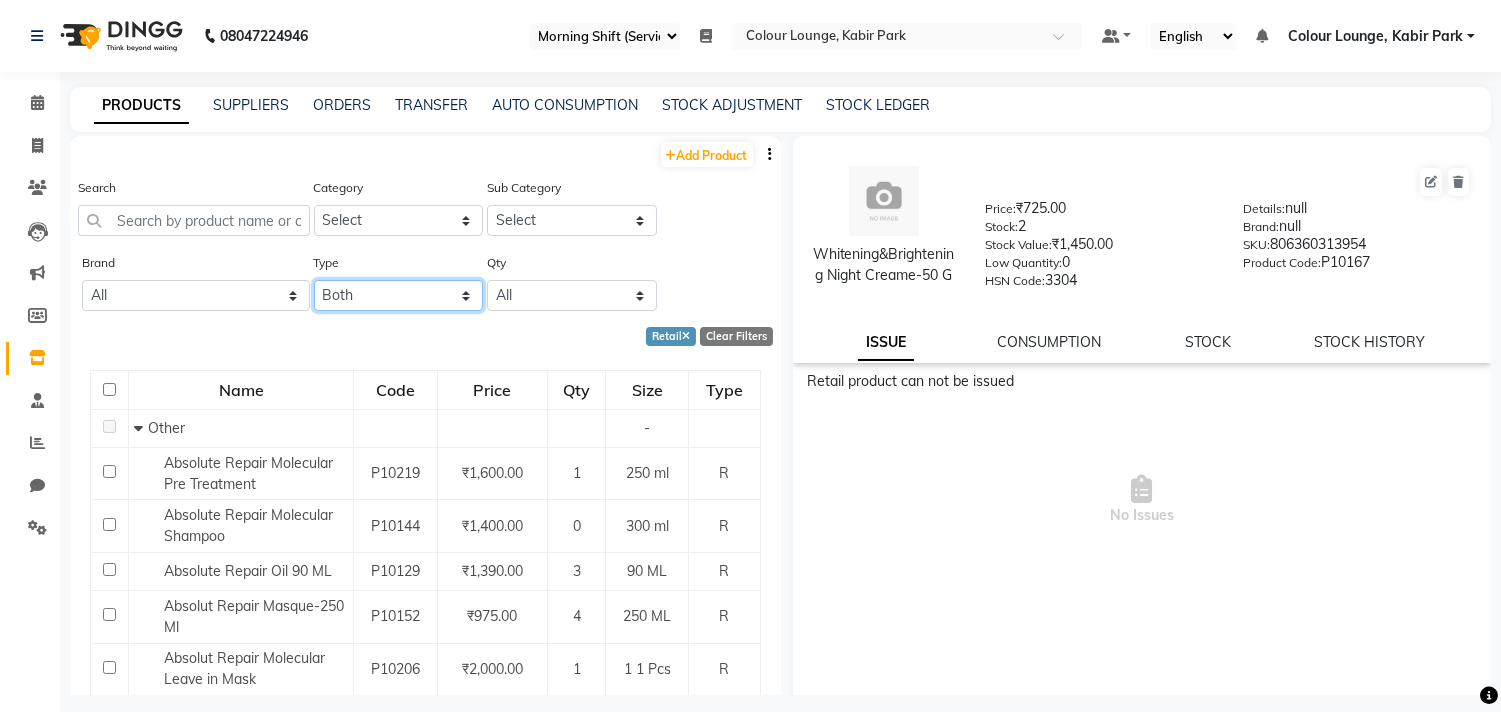 click on "Select Both Retail Consumable" 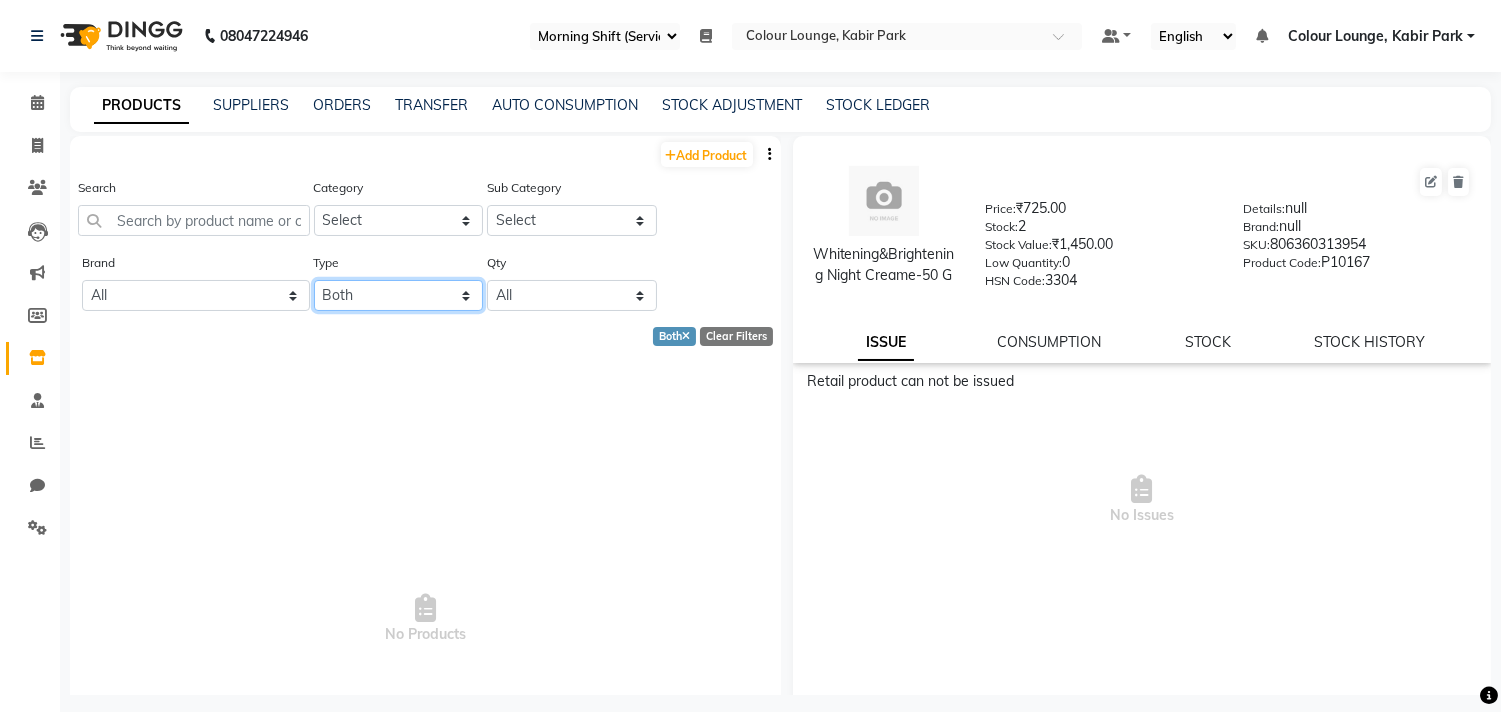 click on "Select Both Retail Consumable" 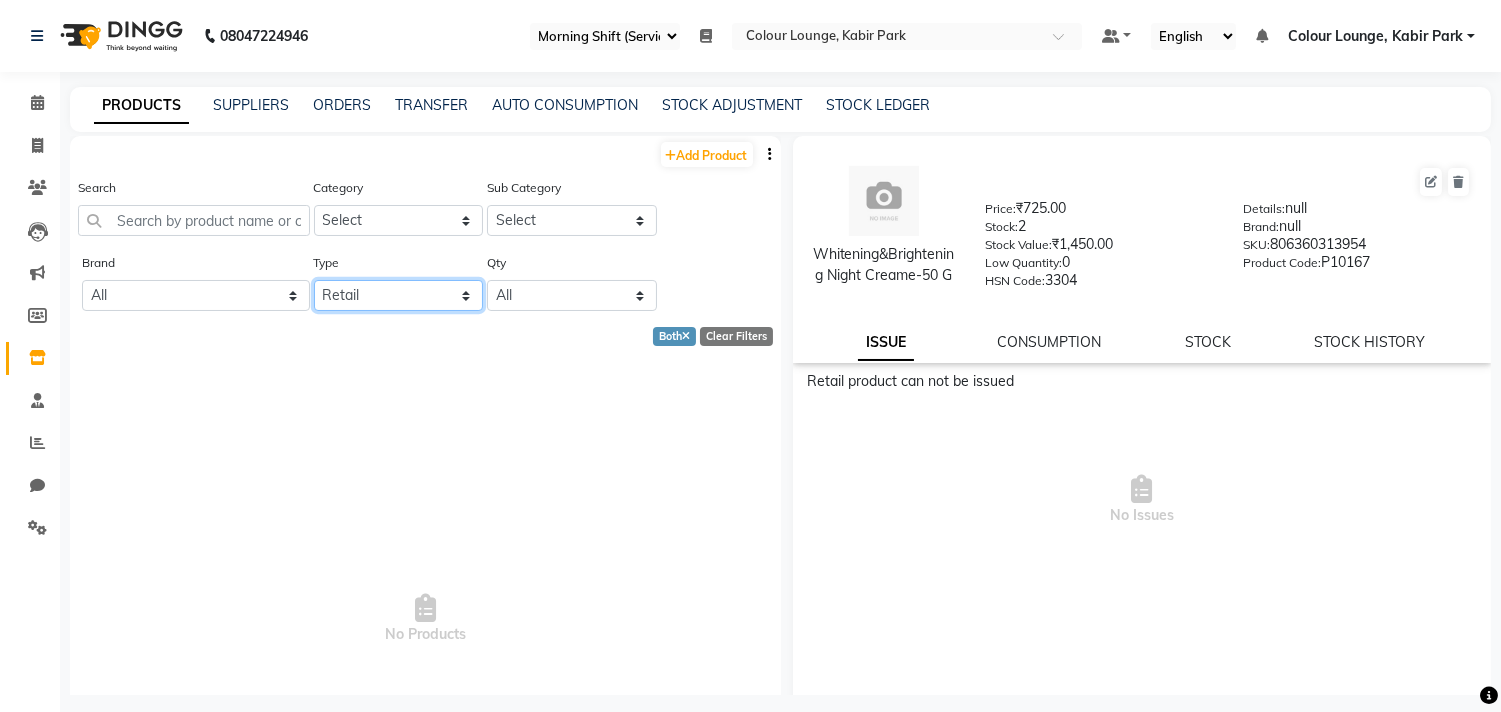 click on "Select Both Retail Consumable" 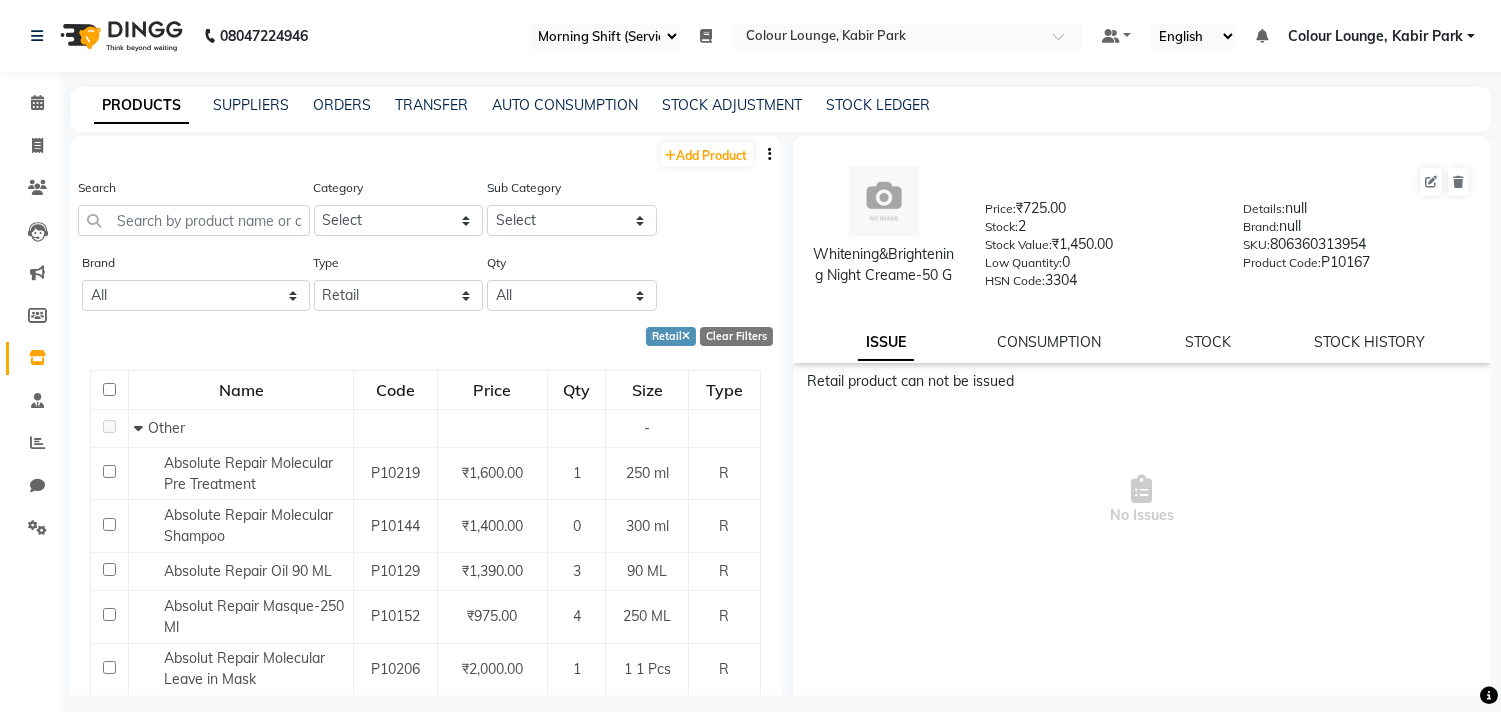 click on "Add Product" 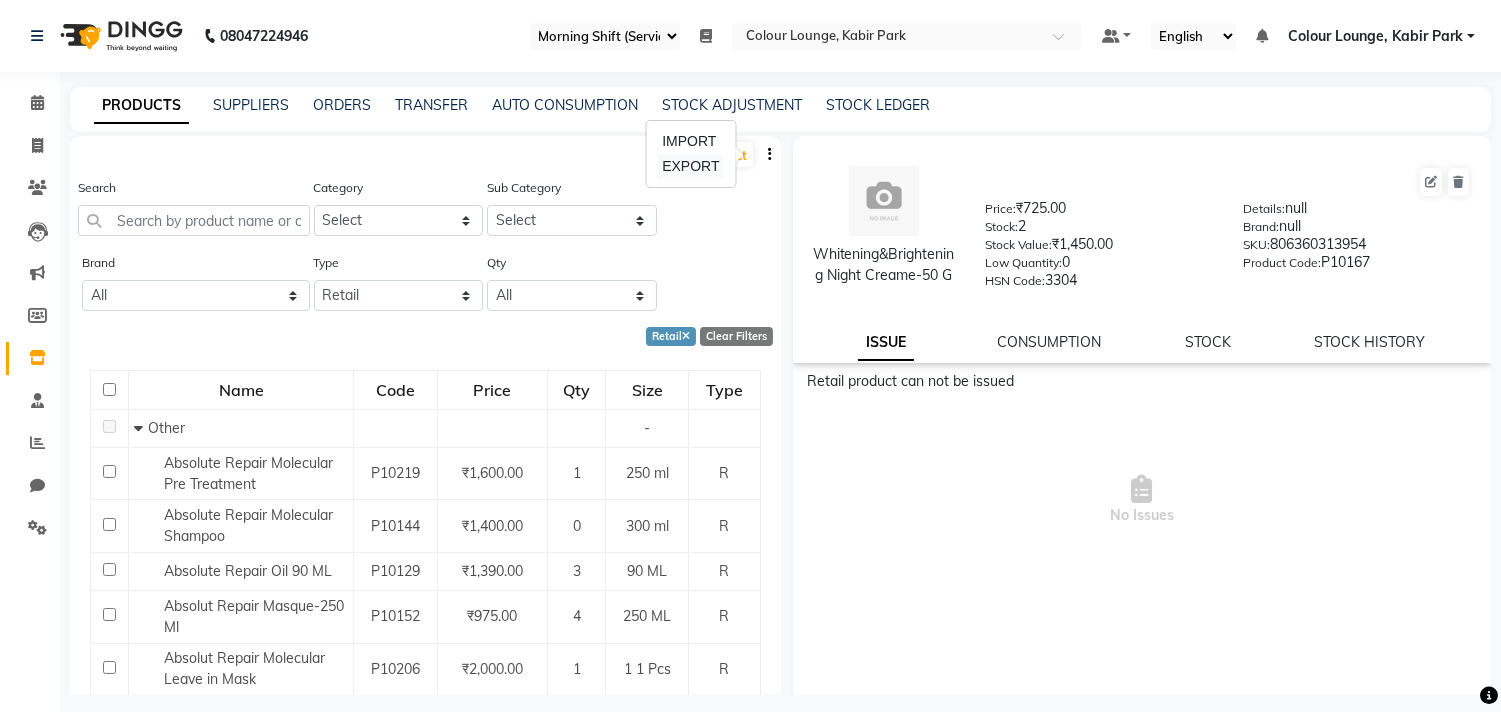 click on "EXPORT" at bounding box center (690, 166) 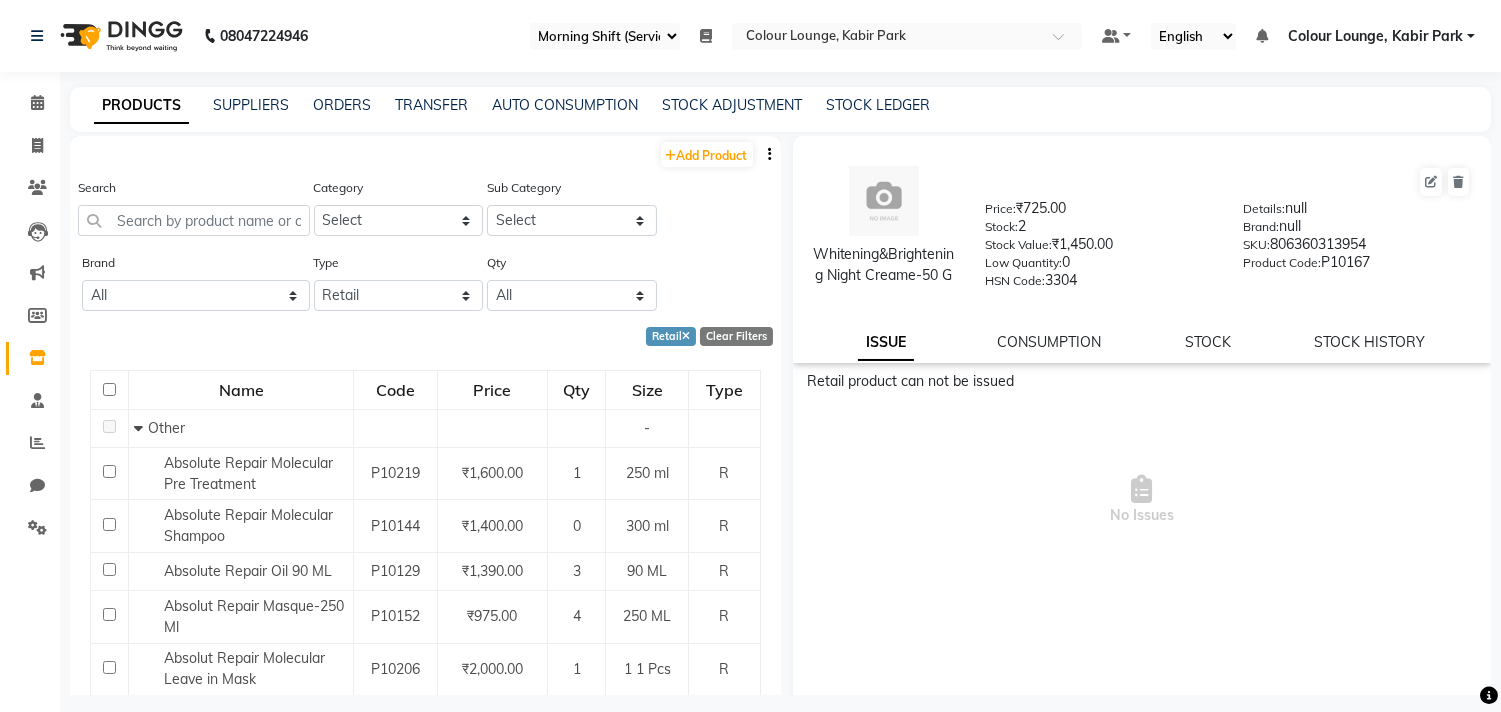 click 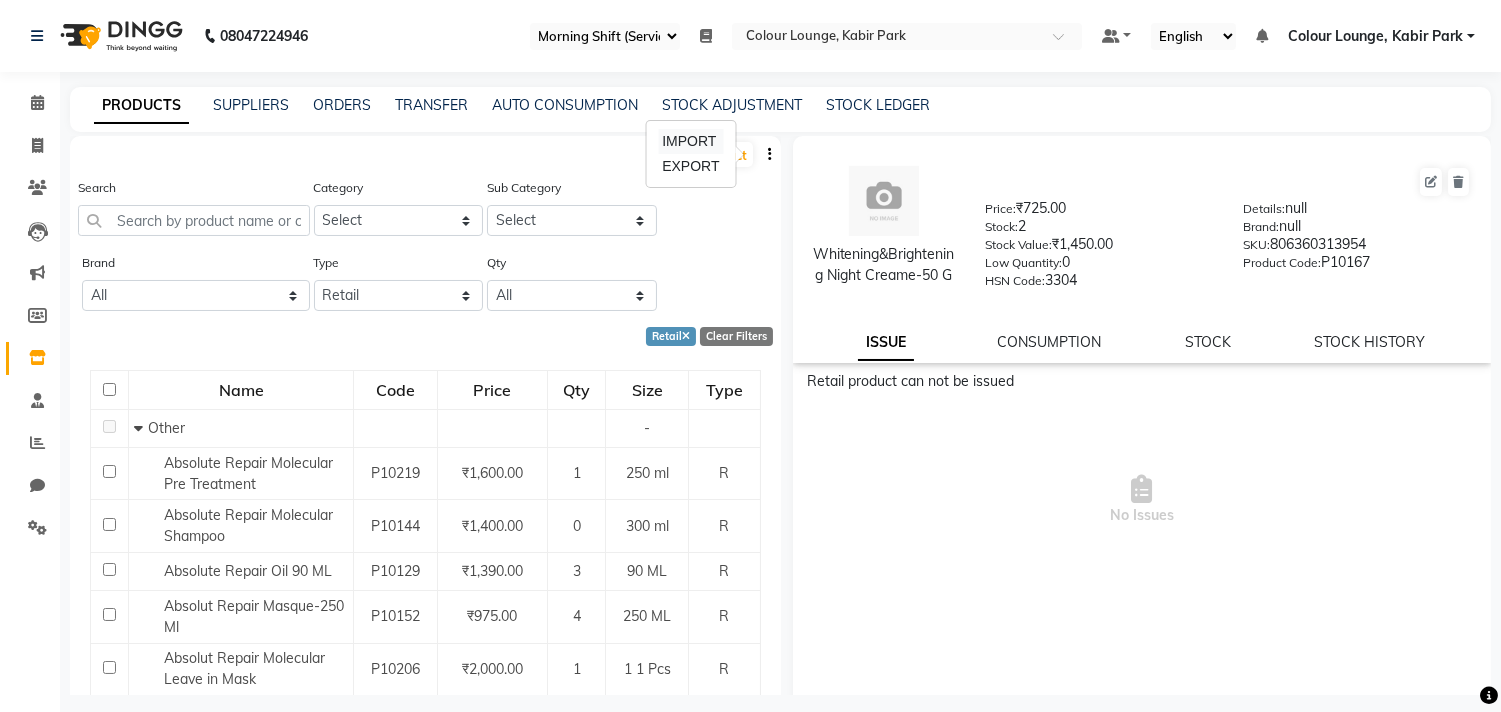 click on "IMPORT" at bounding box center [690, 141] 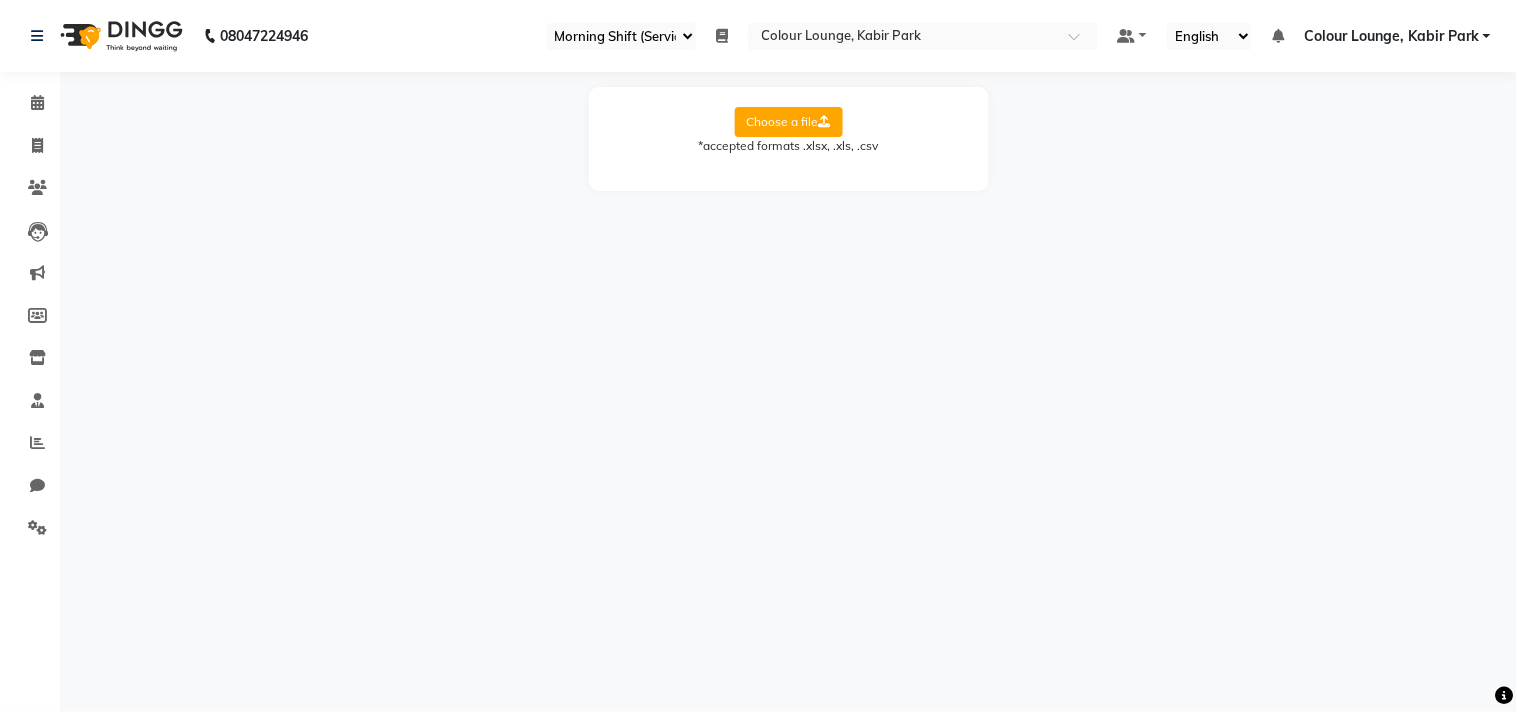 click on "Choose a file" 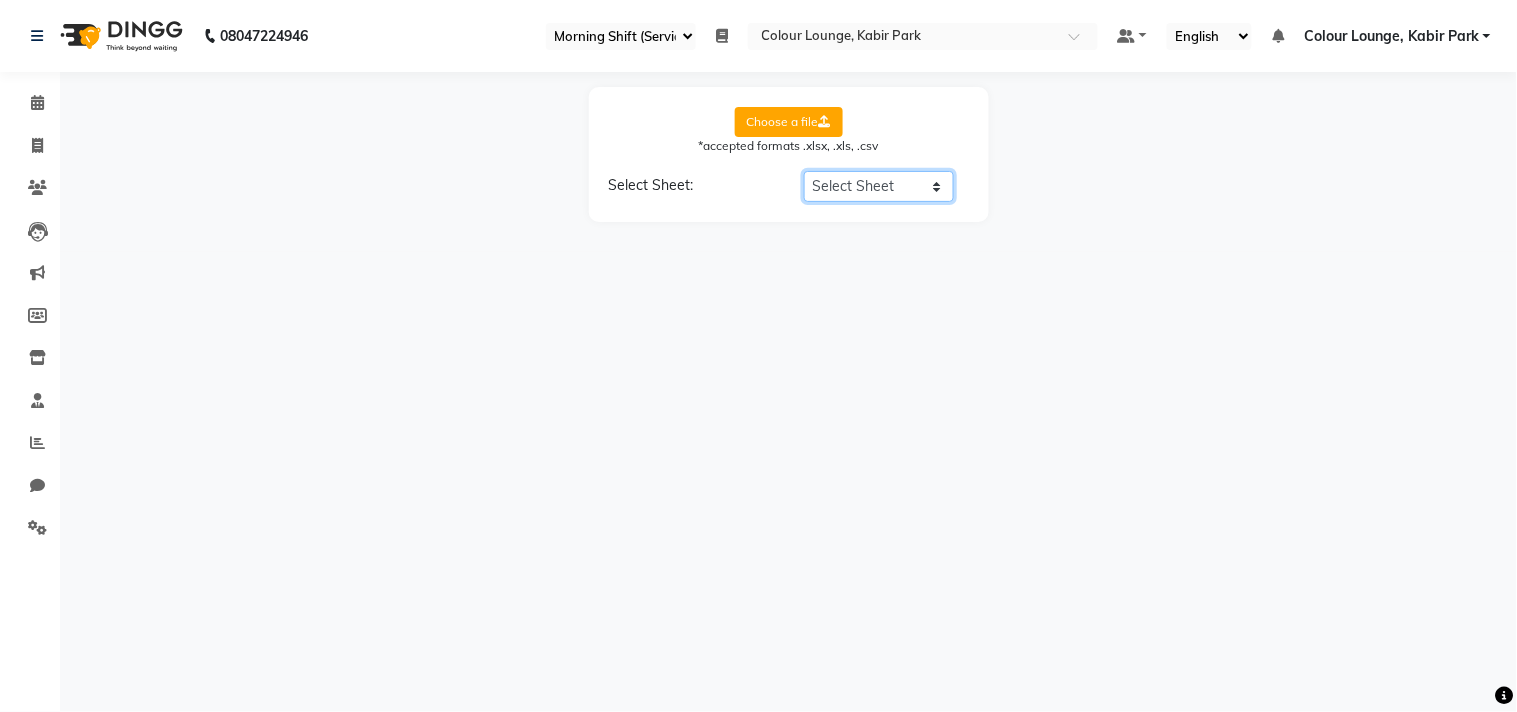click on "Select Sheet Sheet1" 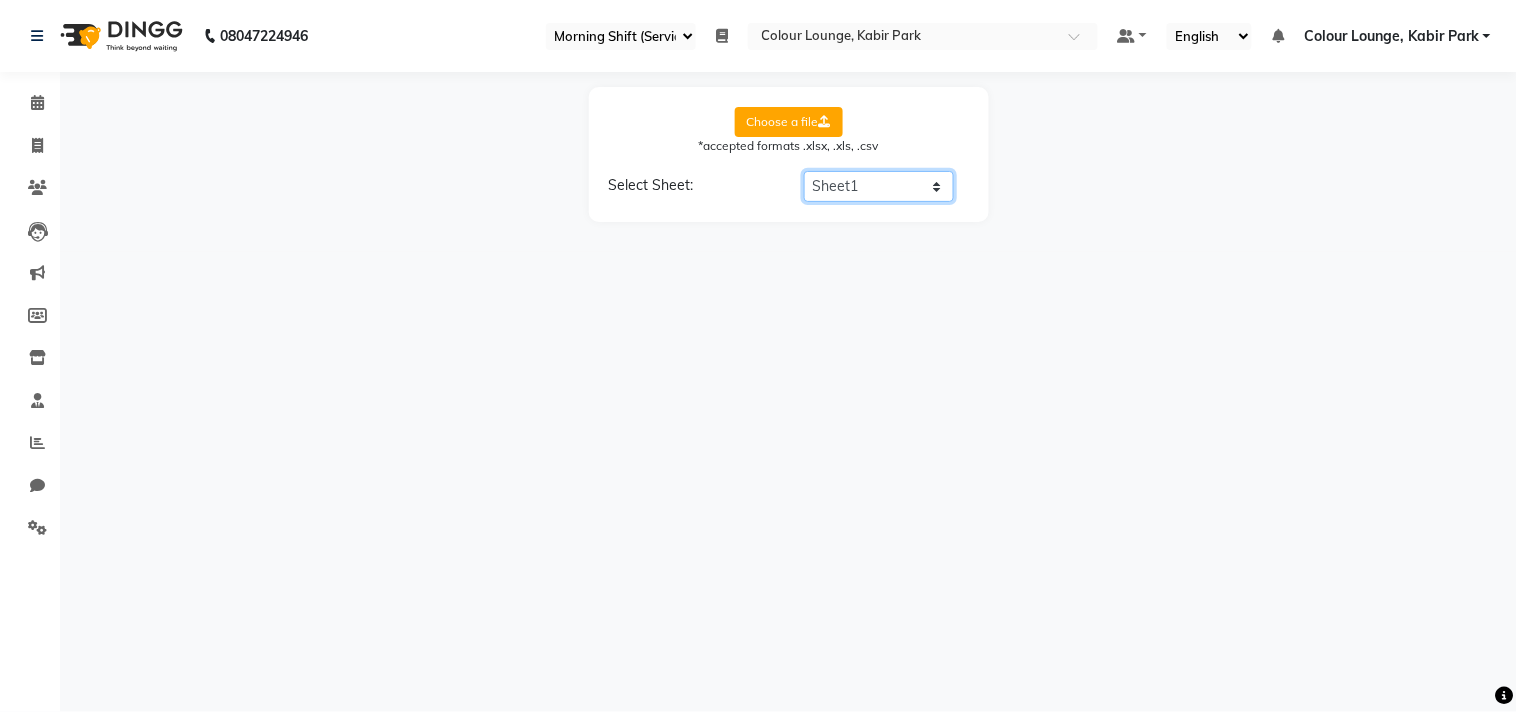 click on "Select Sheet Sheet1" 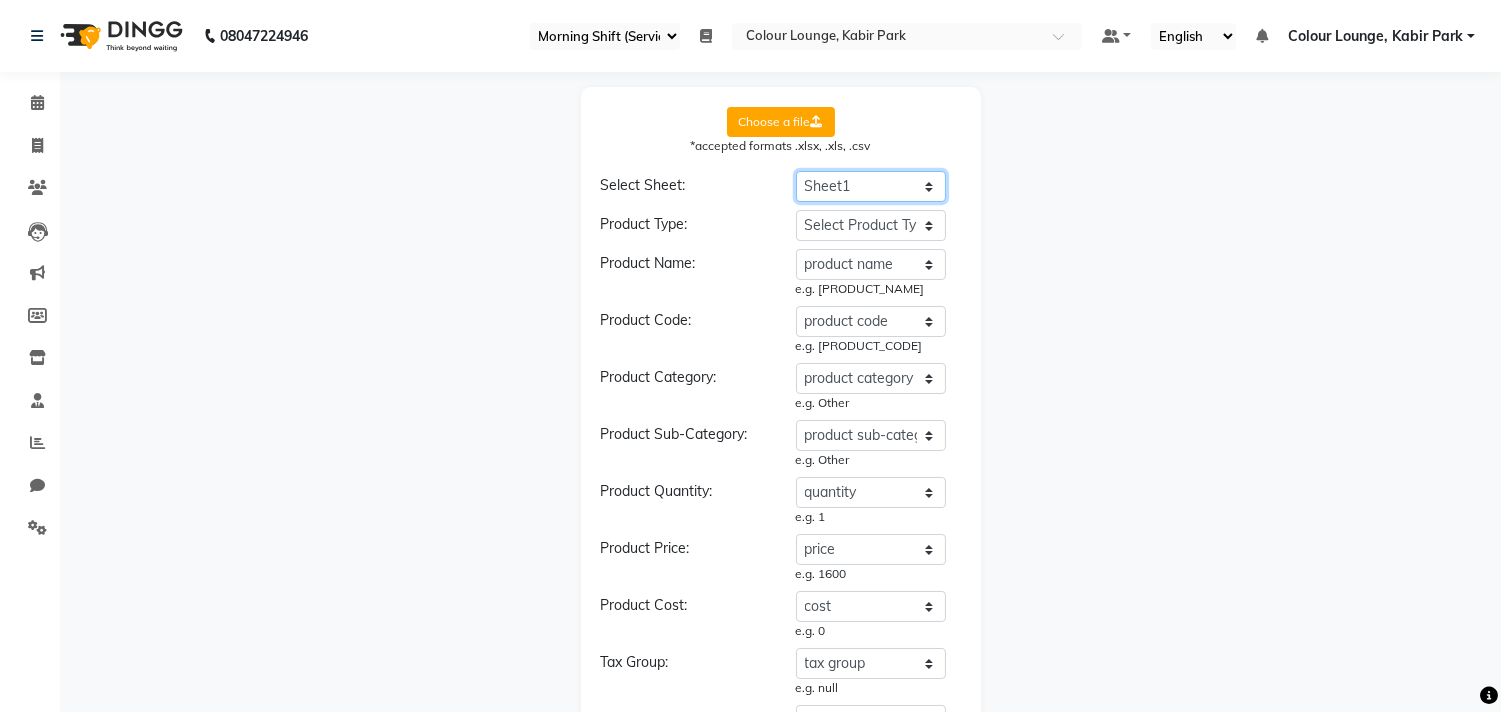 drag, startPoint x: 830, startPoint y: 190, endPoint x: 832, endPoint y: 200, distance: 10.198039 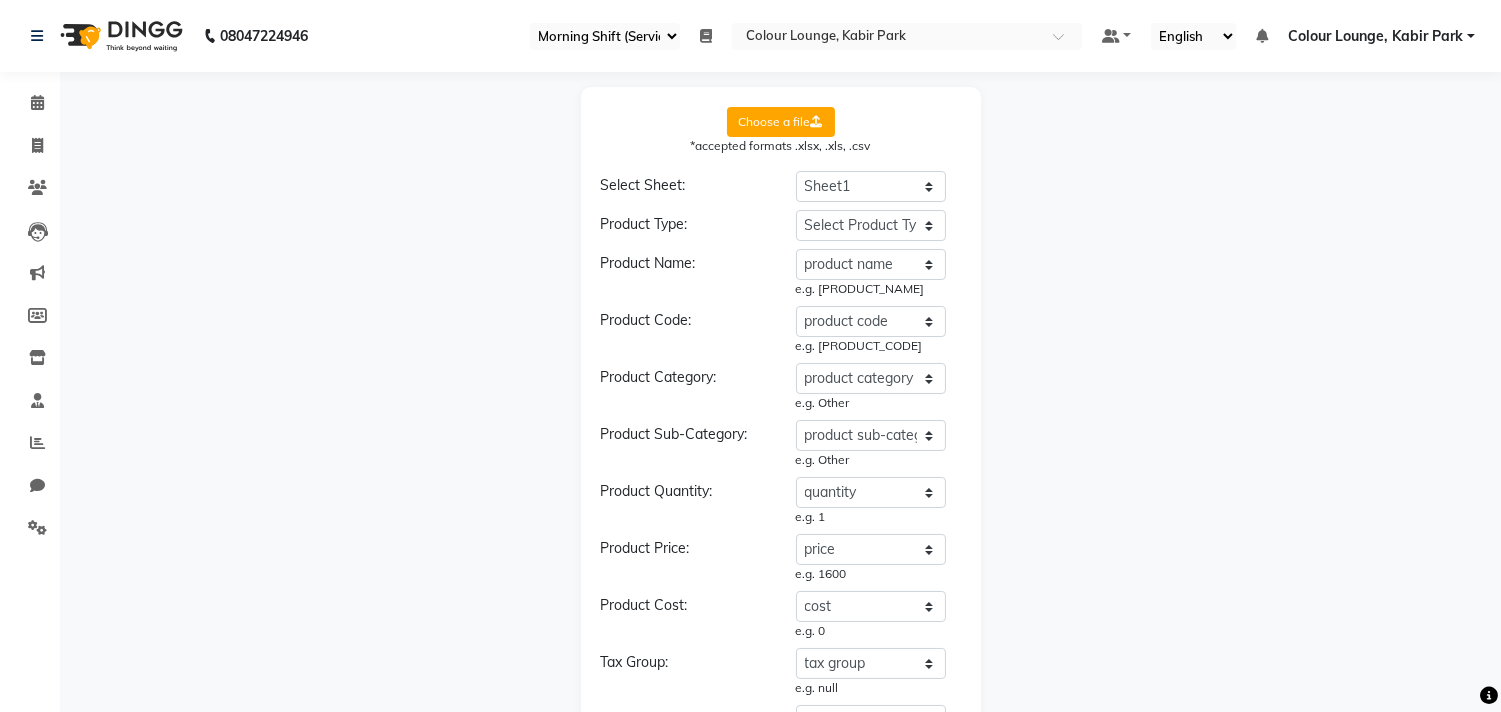 click on "Select Sheet Sheet1" 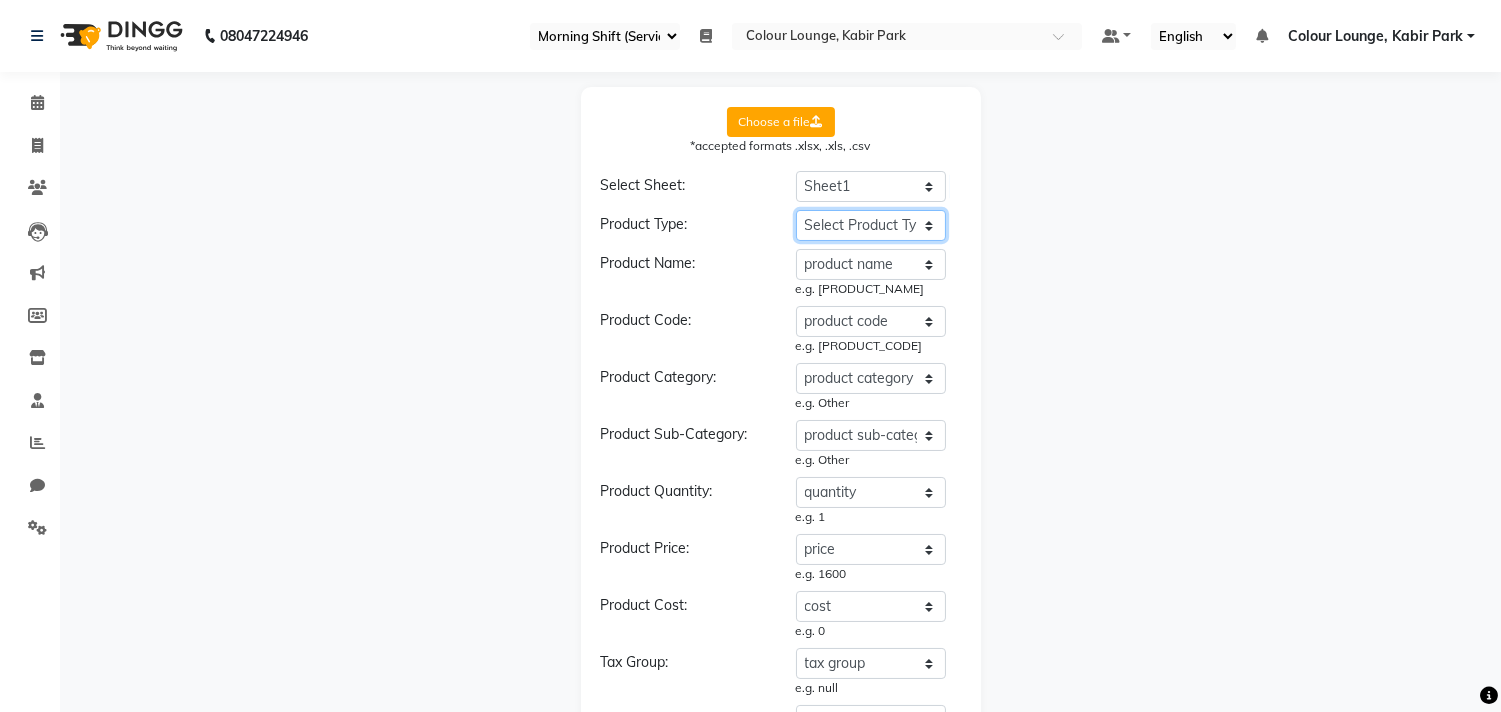 drag, startPoint x: 837, startPoint y: 226, endPoint x: 842, endPoint y: 238, distance: 13 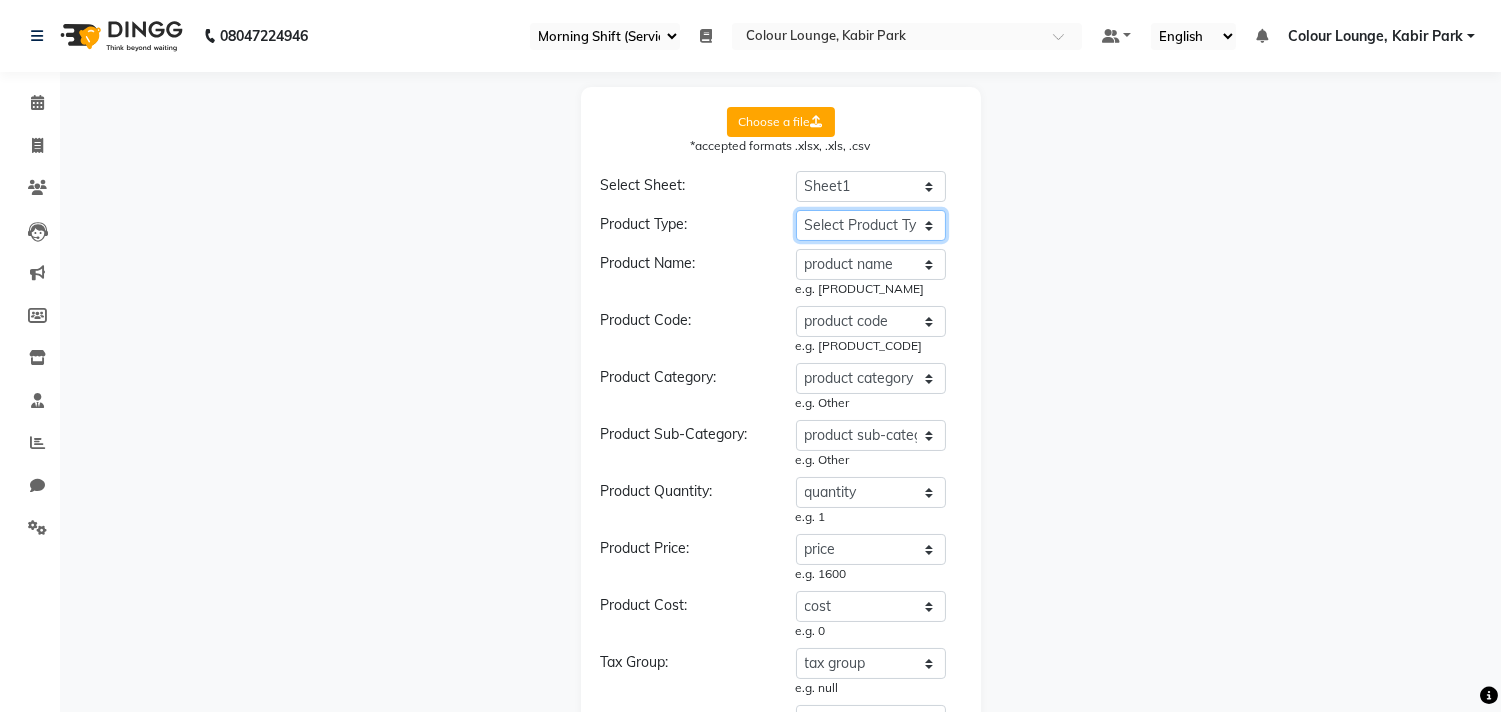 select on "type" 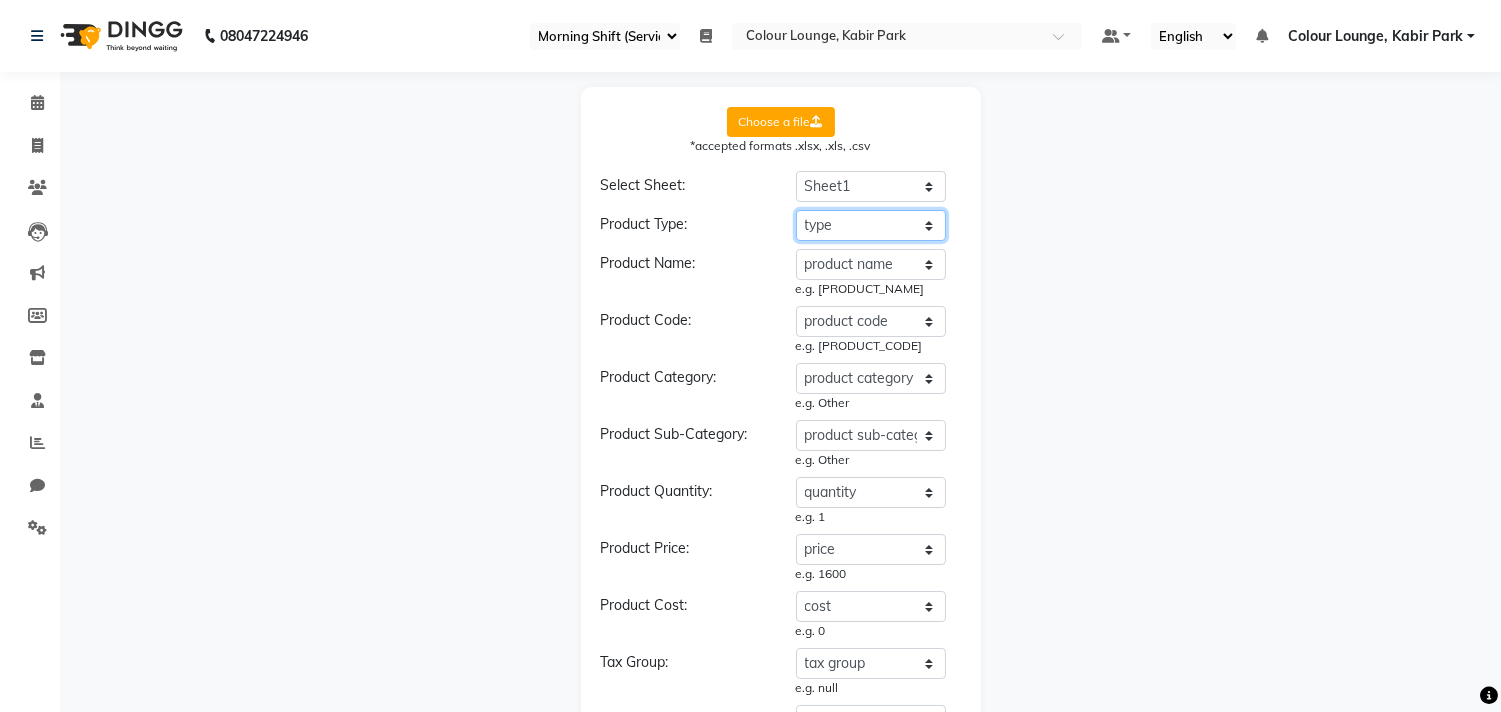 click on "Select Product Type product name product code product category product sub-category type price cost brand quantity size low quantity unit tax group tax inclusive sku sac code description" 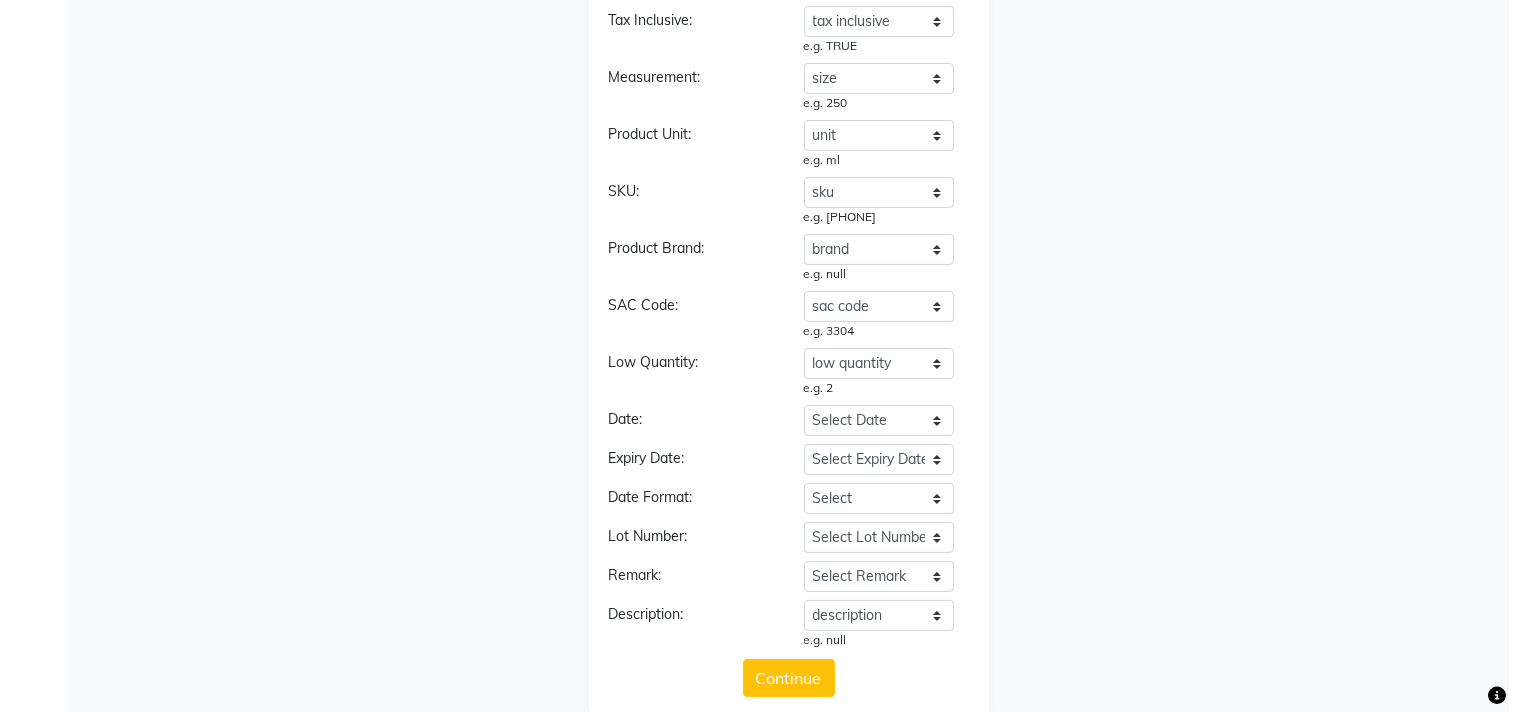 scroll, scrollTop: 768, scrollLeft: 0, axis: vertical 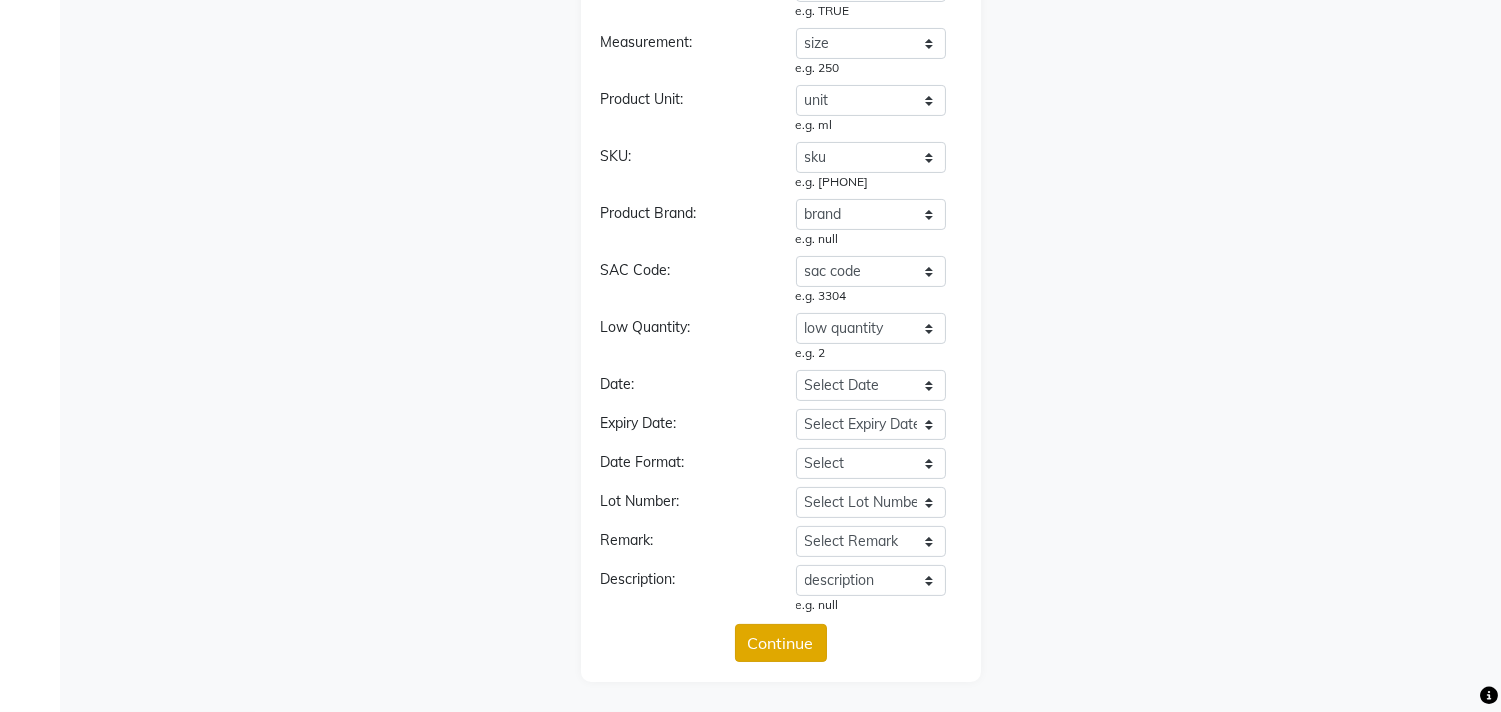 click on "Continue" 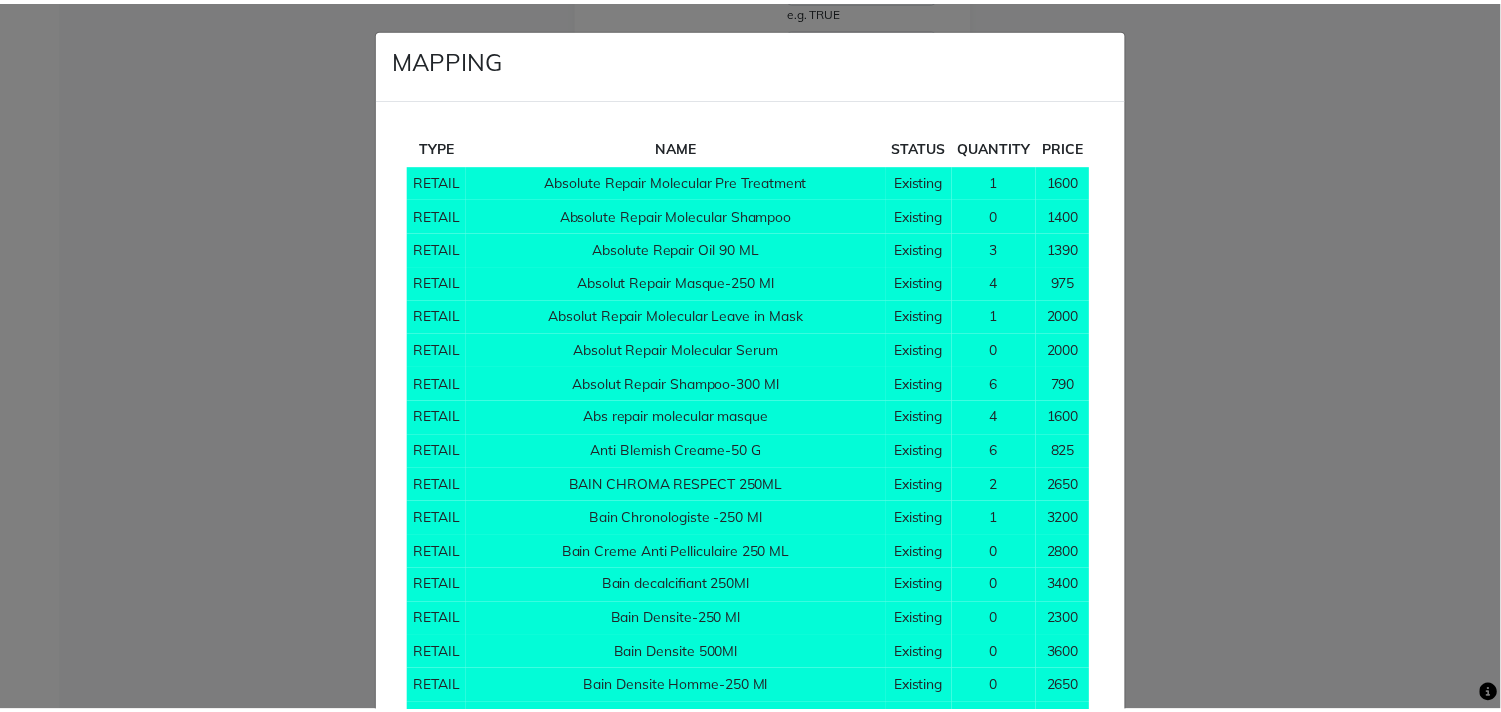 scroll, scrollTop: 7461, scrollLeft: 0, axis: vertical 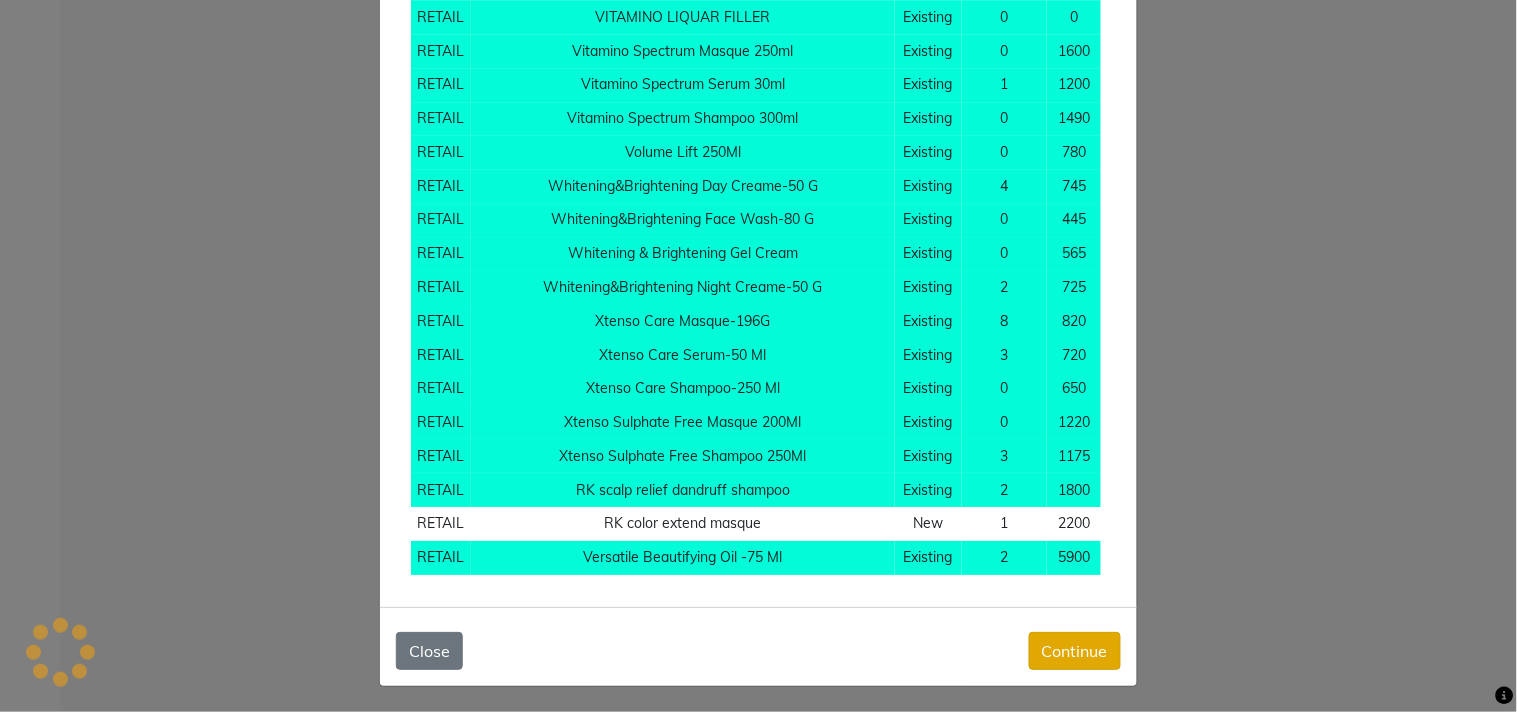 click on "Continue" 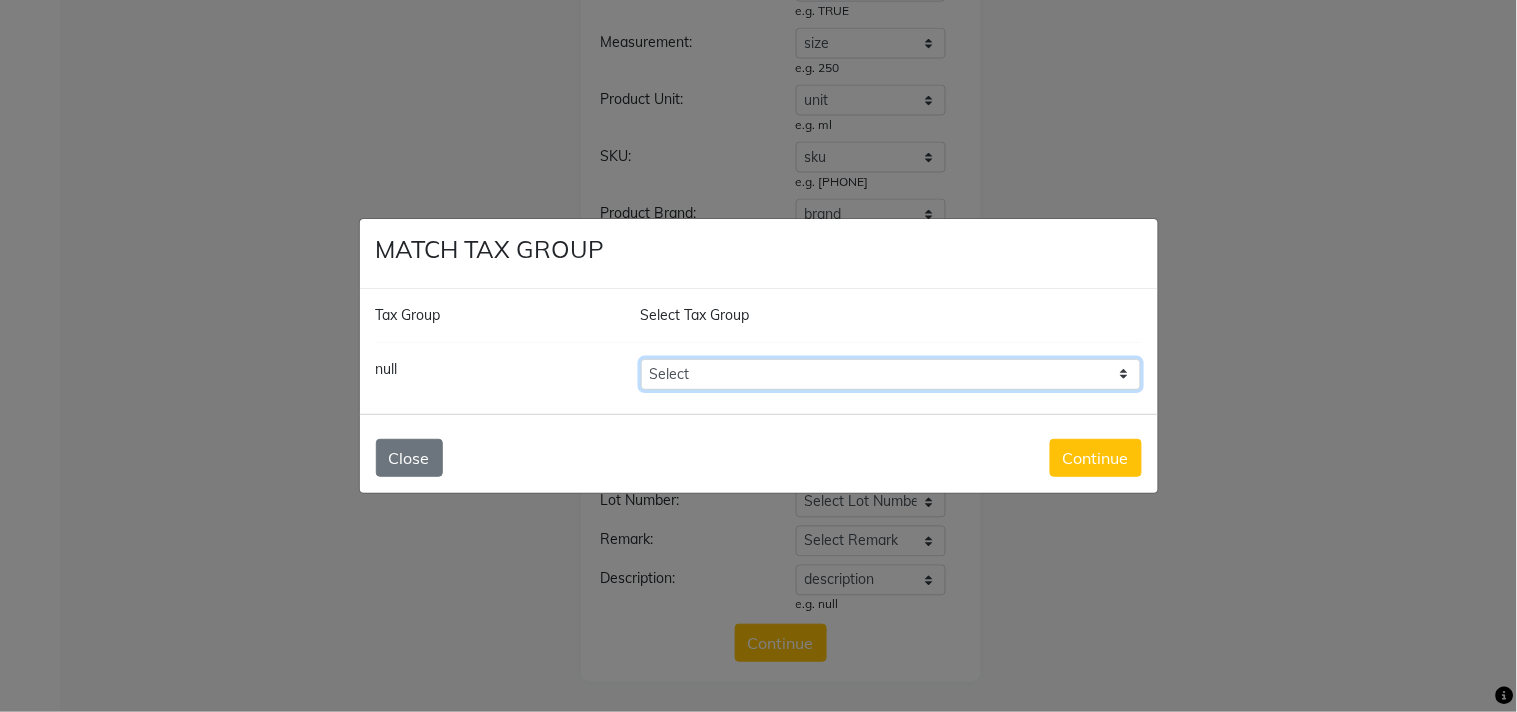 click on "Select GST" 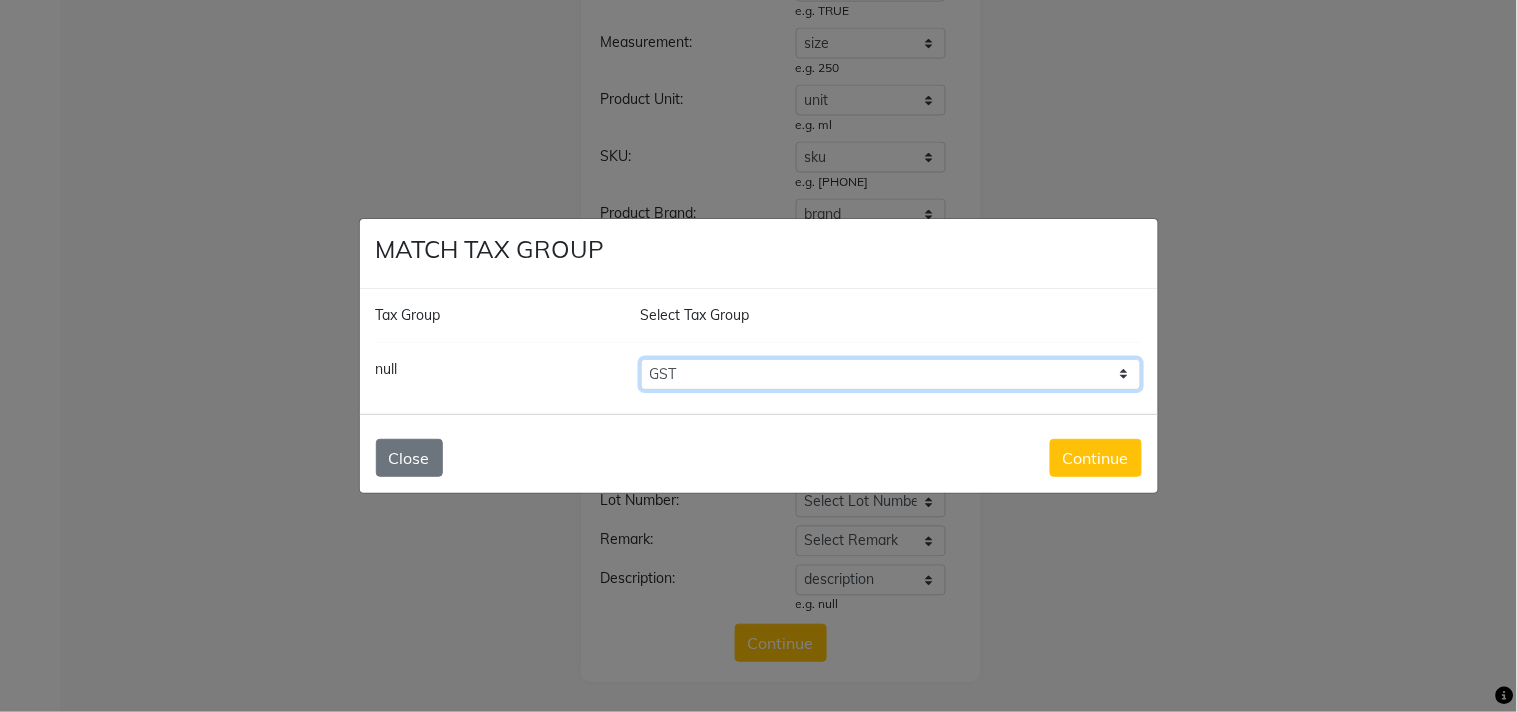 click on "Select GST" 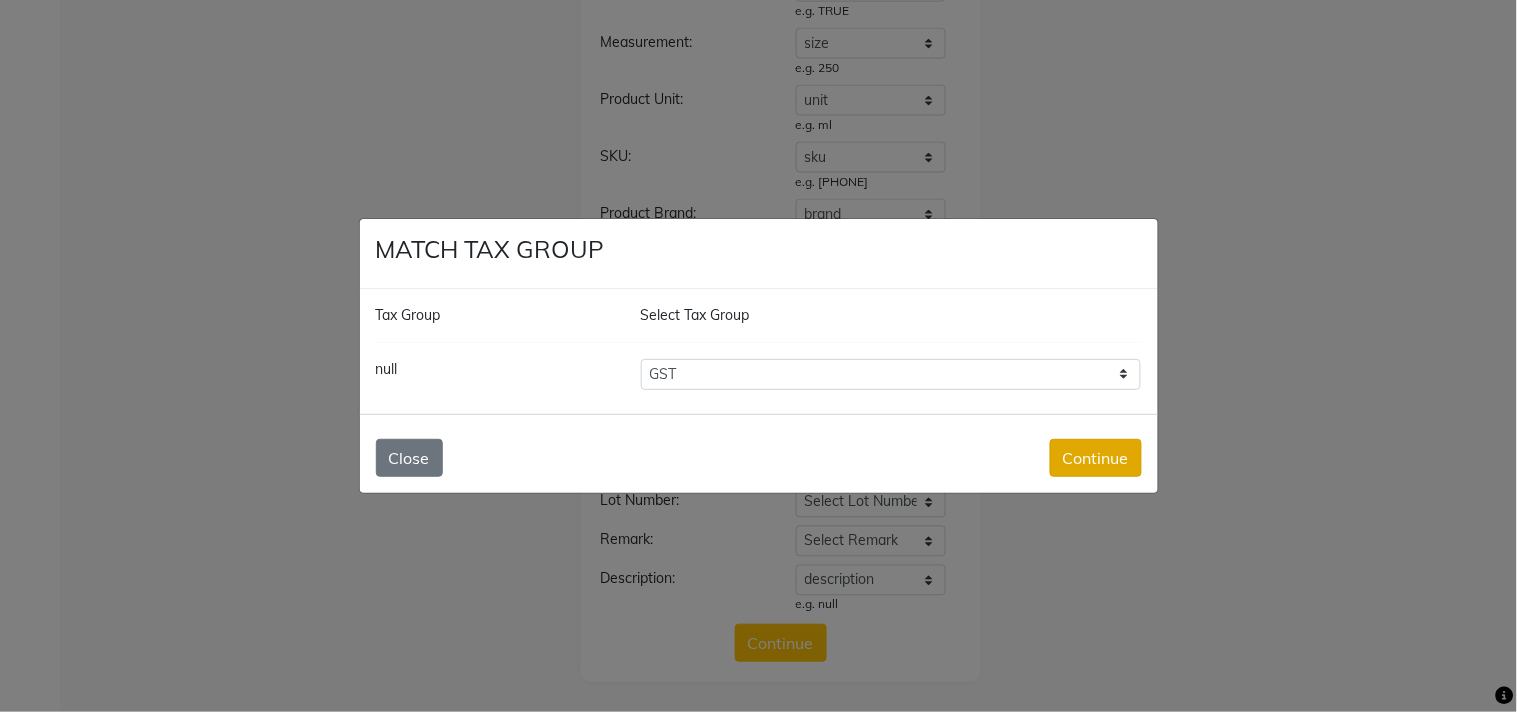 click on "Continue" 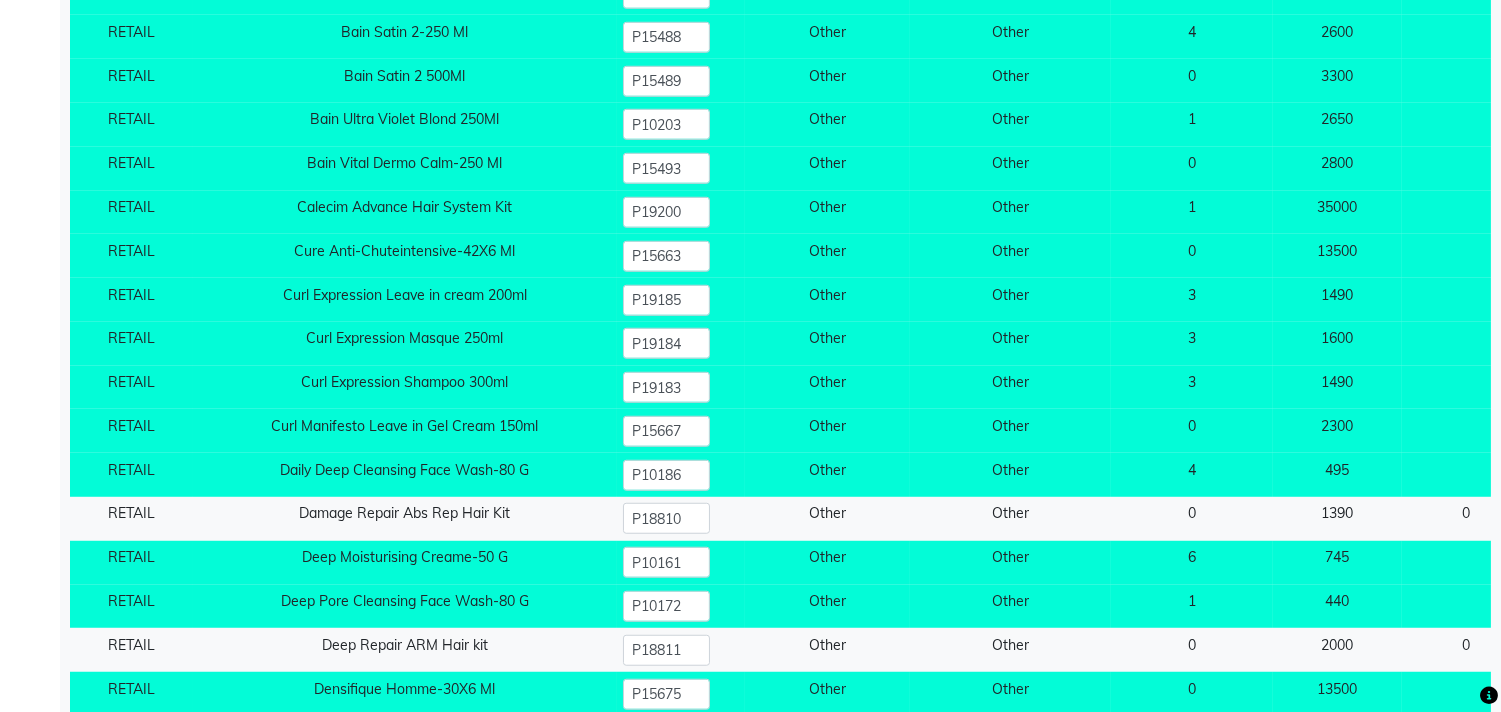 scroll, scrollTop: 2972, scrollLeft: 0, axis: vertical 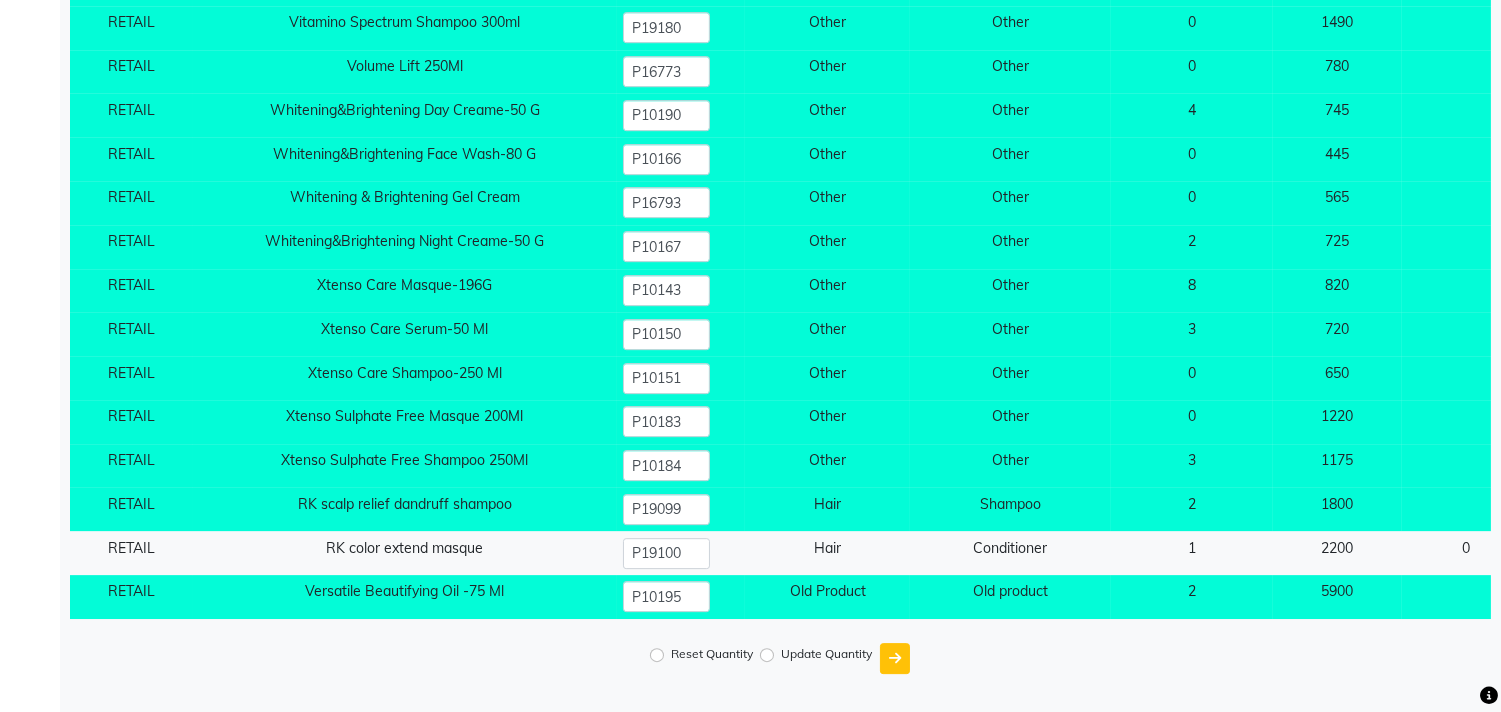 click on "Reset Quantity   Update Quantity" 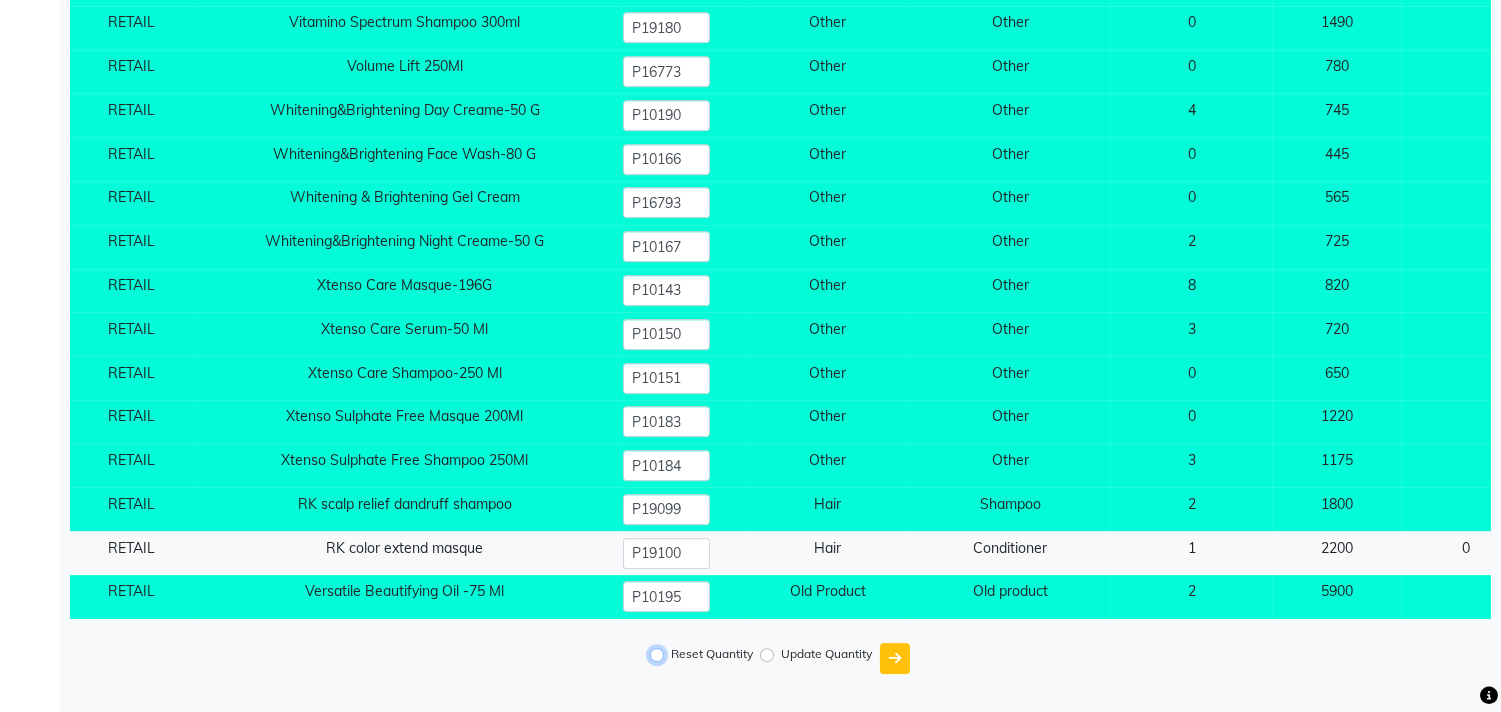 click on "Reset Quantity" at bounding box center (657, 655) 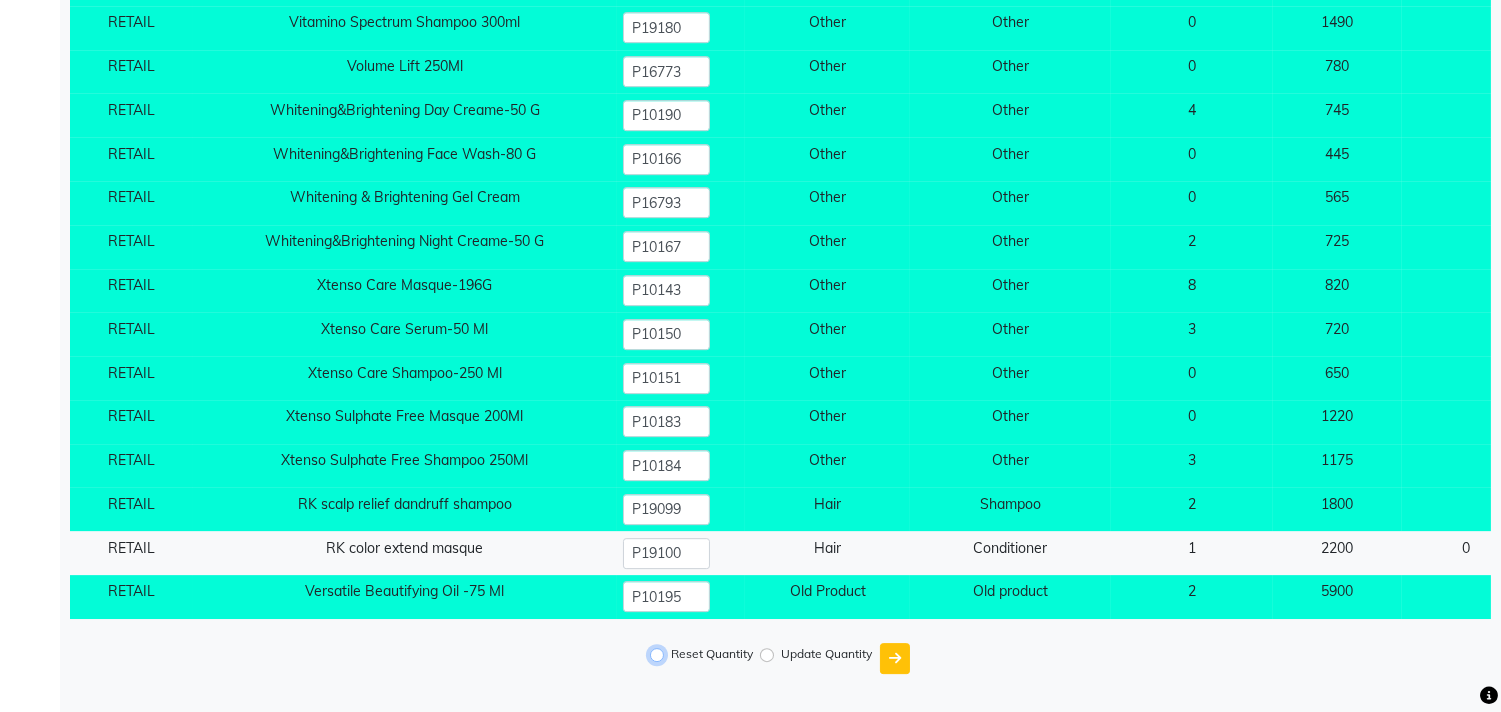 radio on "true" 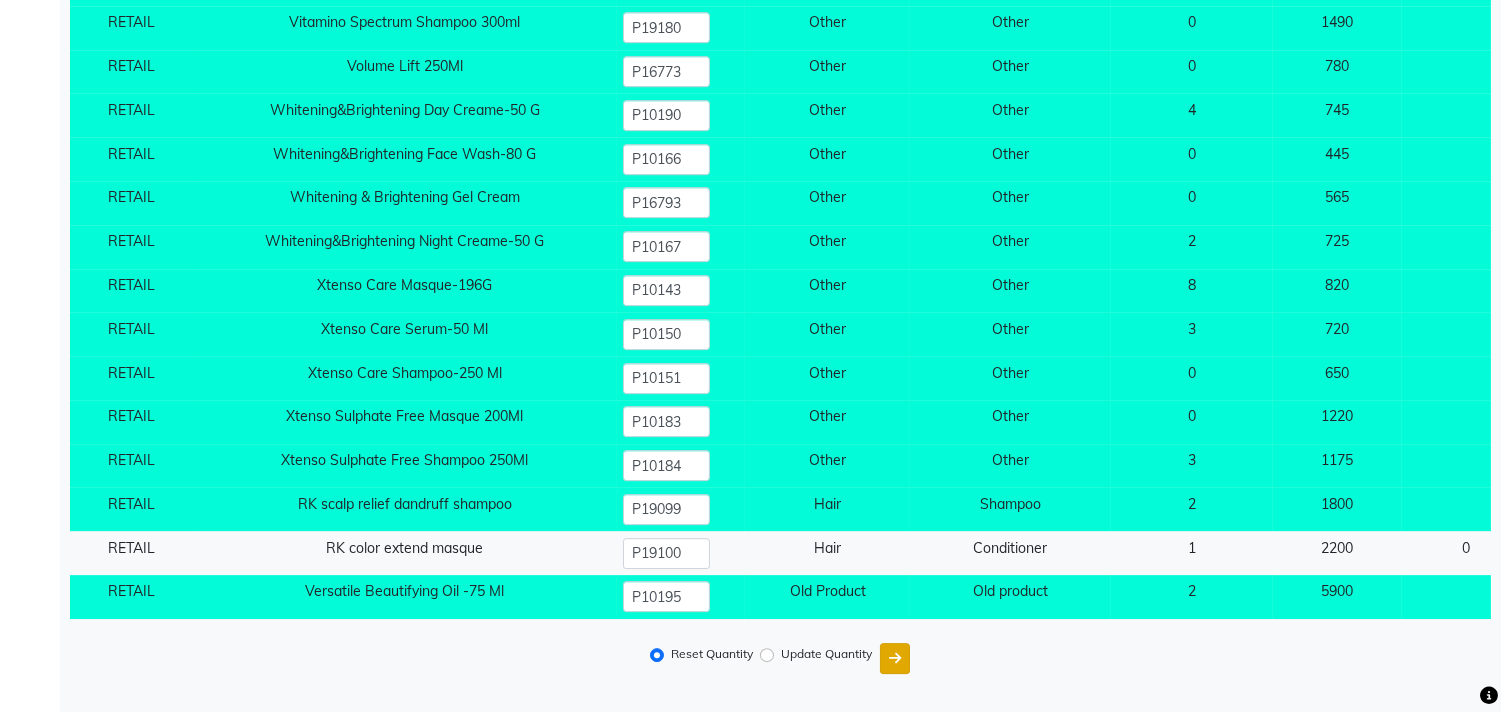 click 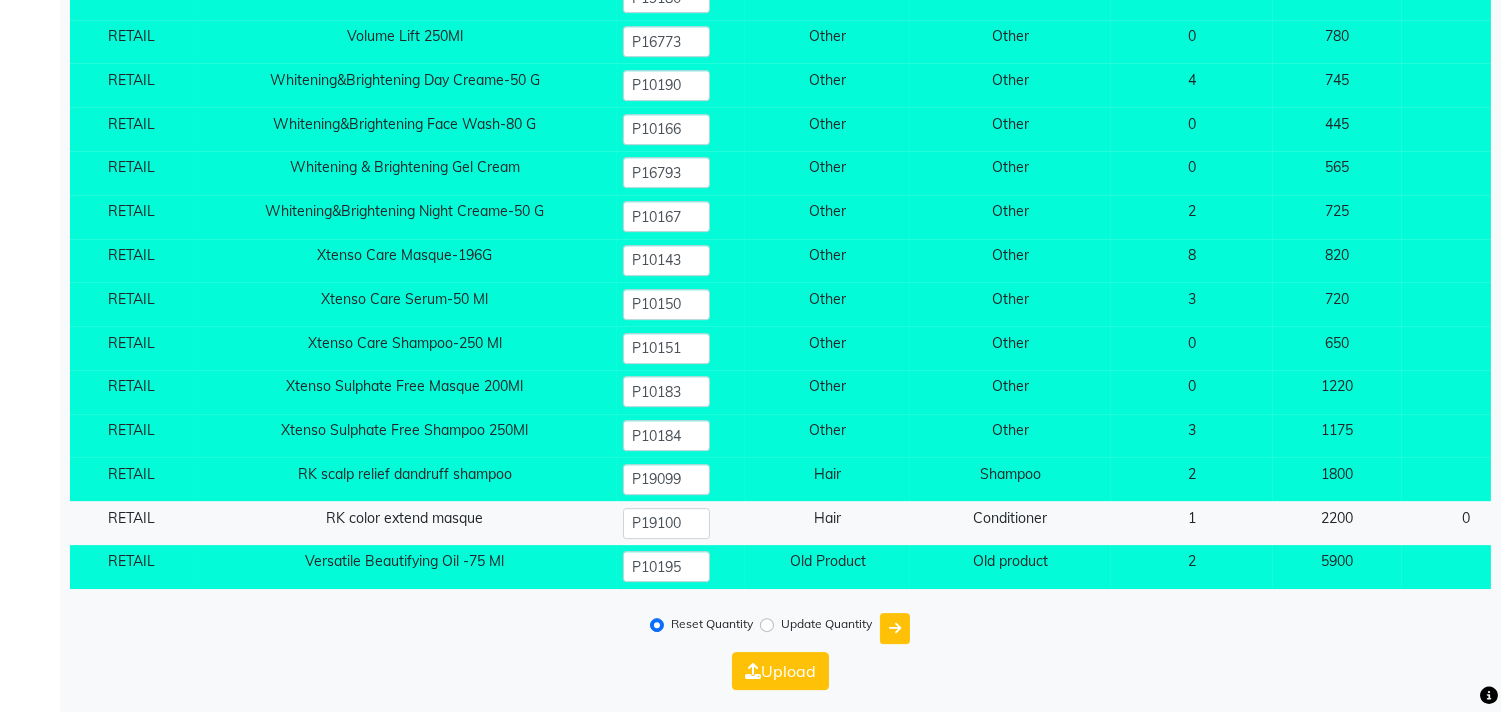 click on "Upload" 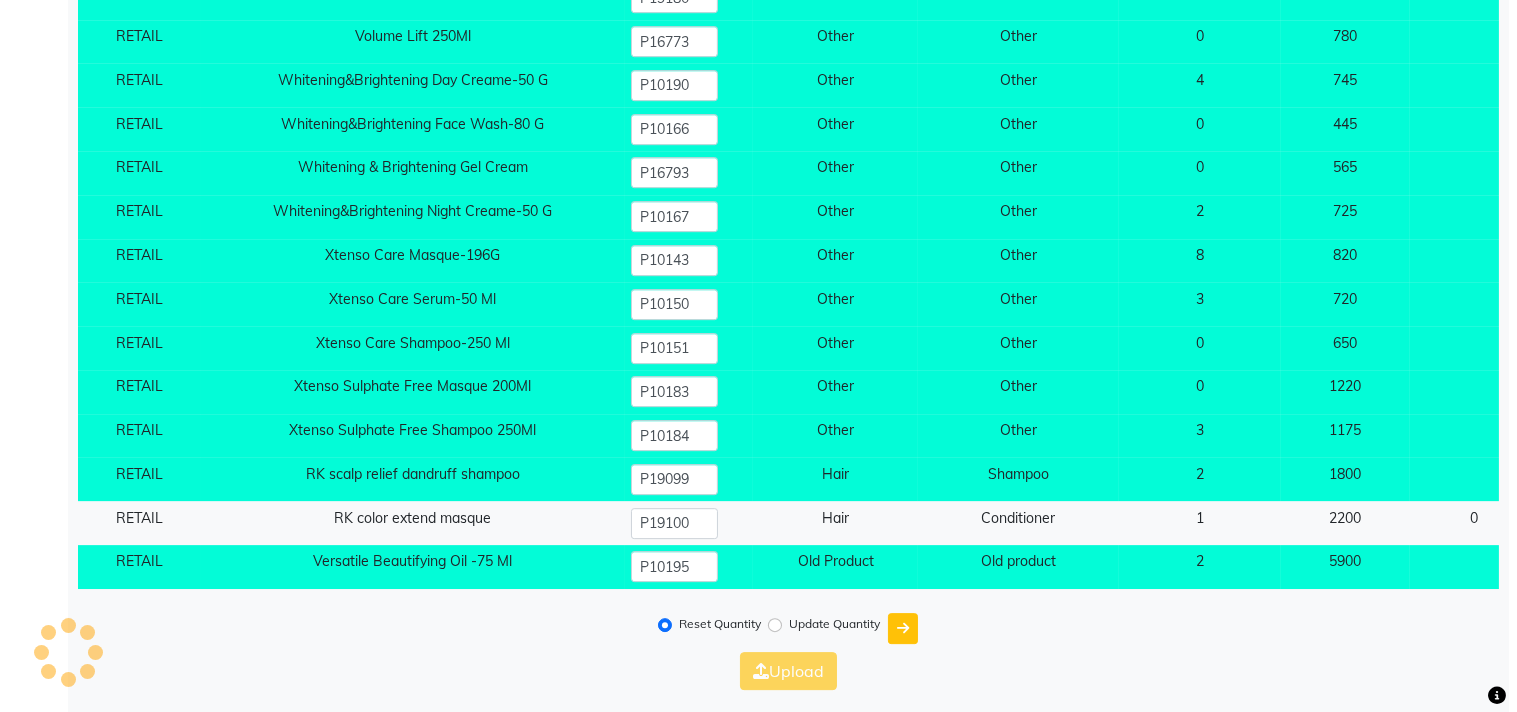 scroll, scrollTop: 0, scrollLeft: 0, axis: both 